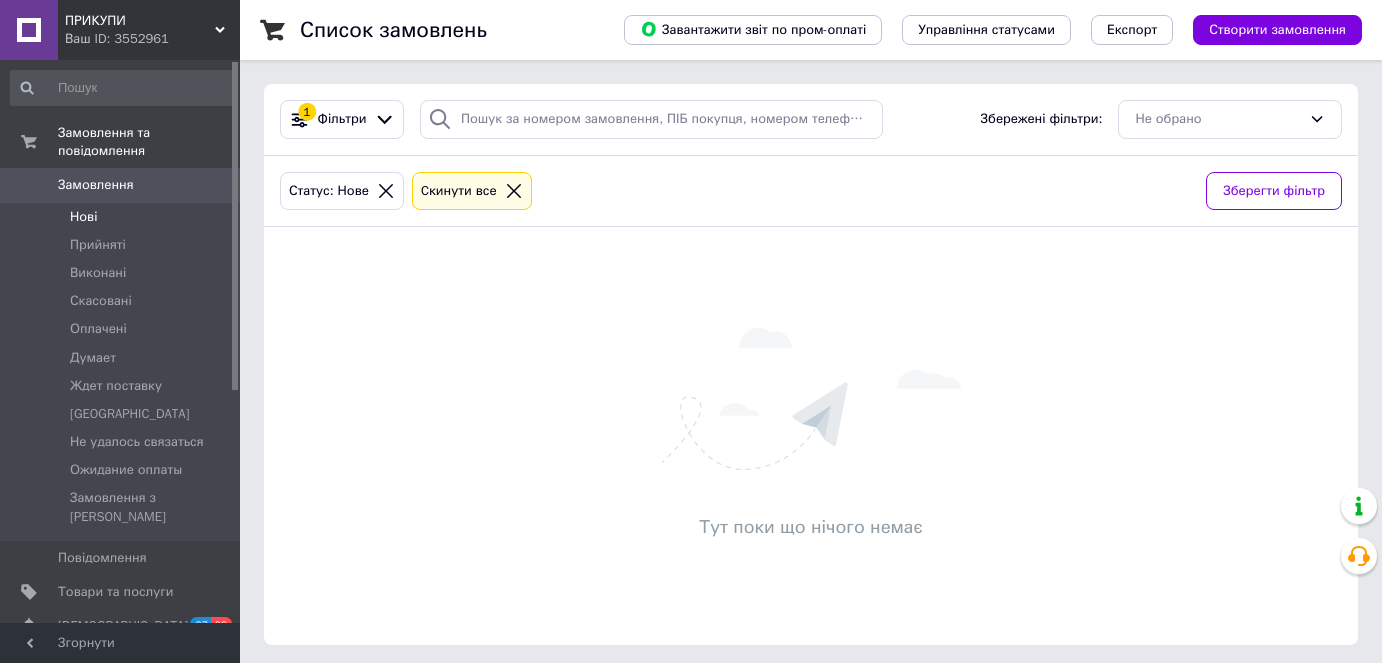 scroll, scrollTop: 0, scrollLeft: 0, axis: both 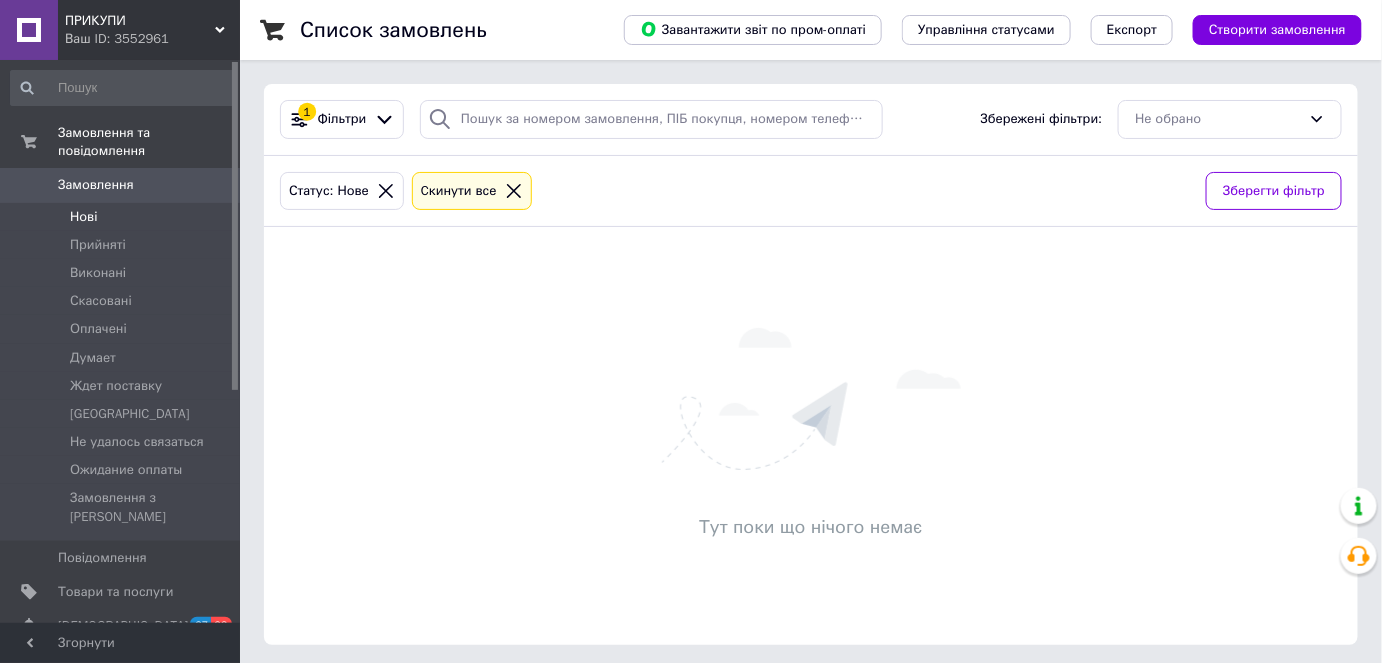 click on "Нові" at bounding box center [83, 217] 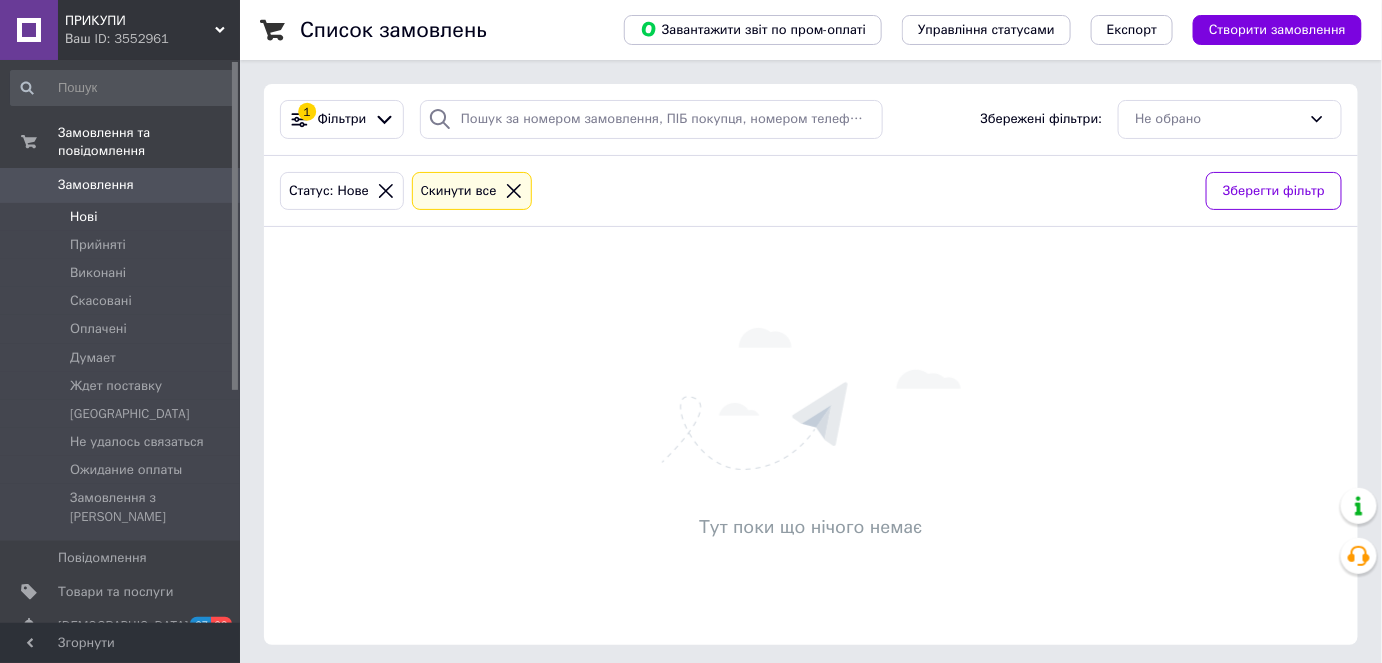 click on "Нові" at bounding box center [83, 217] 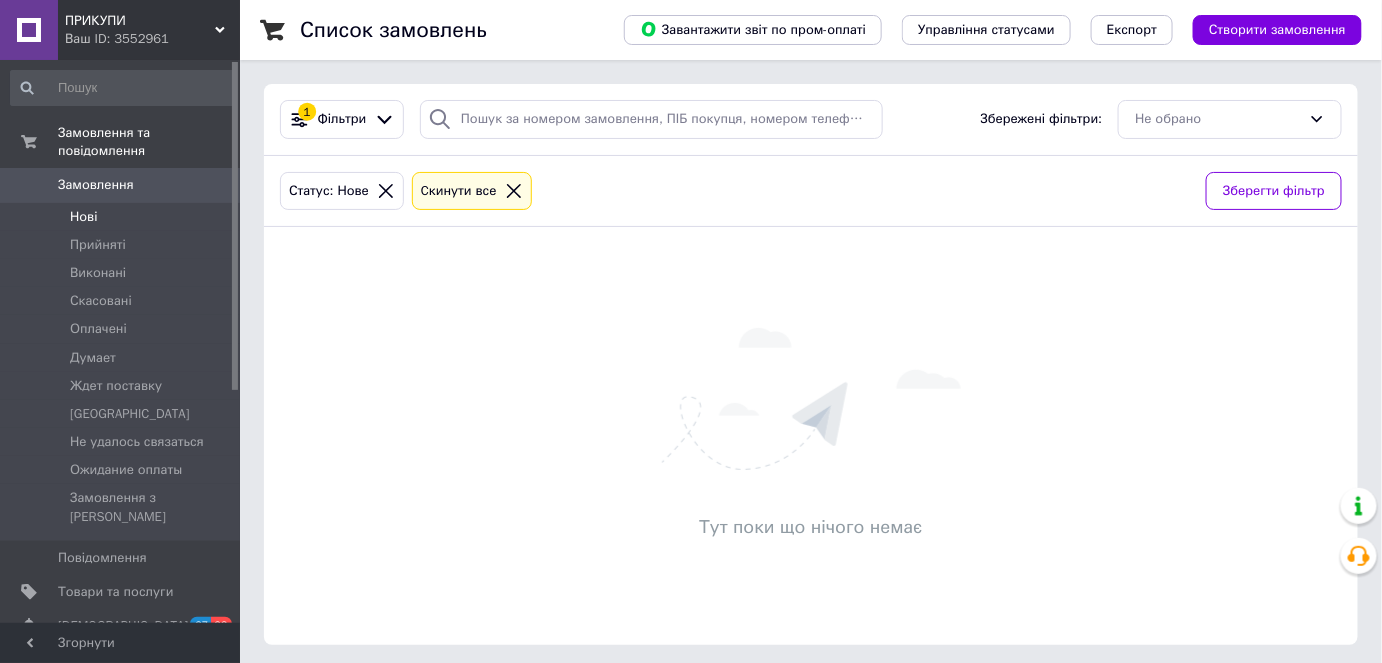 drag, startPoint x: 69, startPoint y: 207, endPoint x: 92, endPoint y: 205, distance: 23.086792 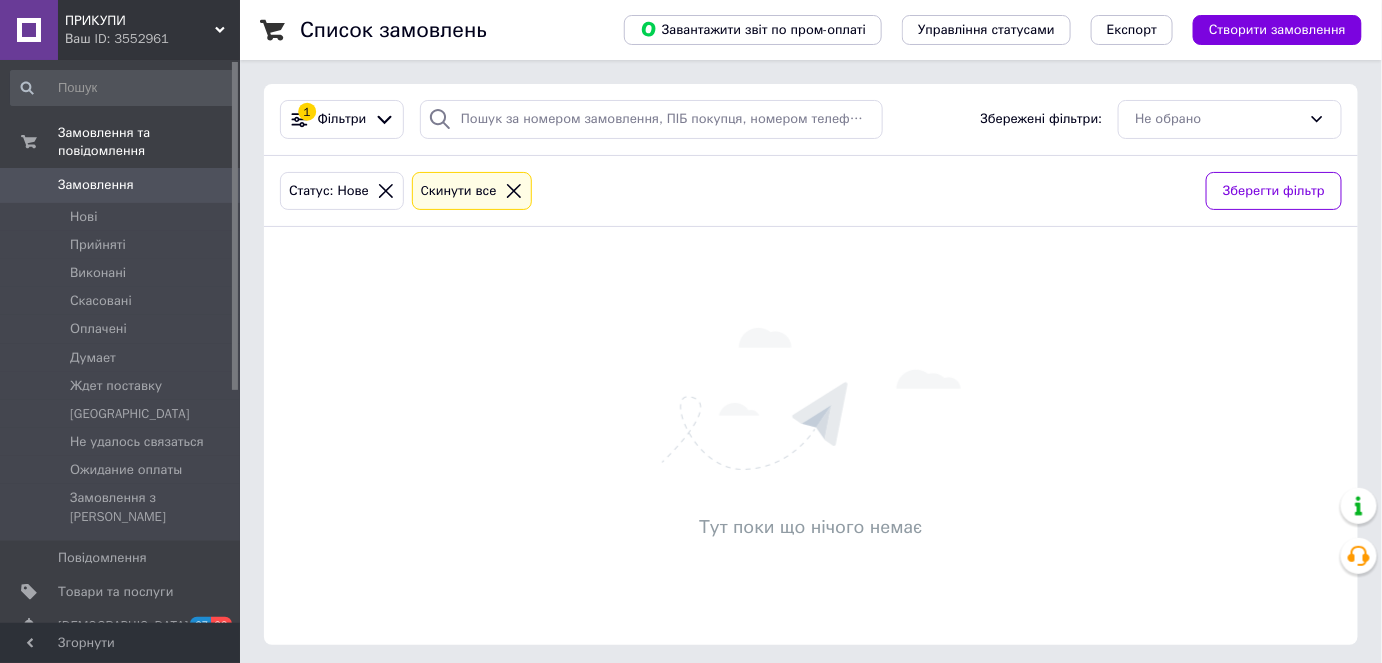 drag, startPoint x: 99, startPoint y: 195, endPoint x: 482, endPoint y: 267, distance: 389.70886 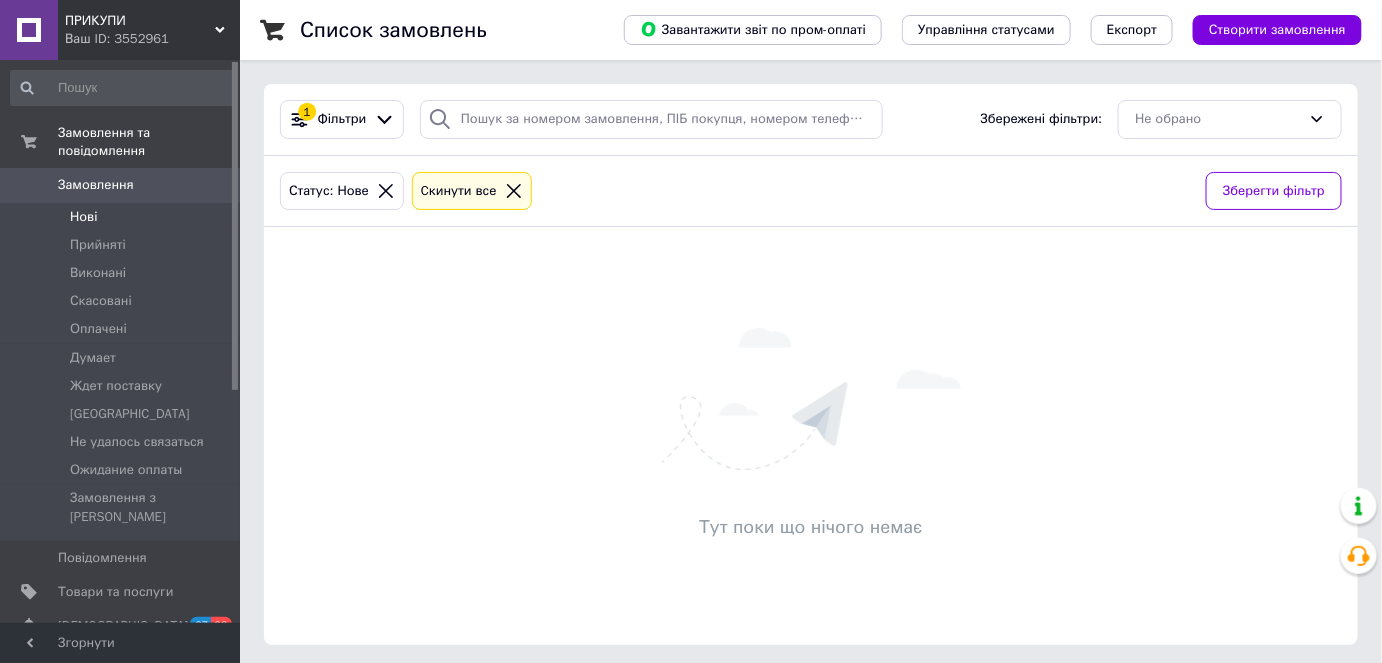 click on "Нові" at bounding box center [83, 217] 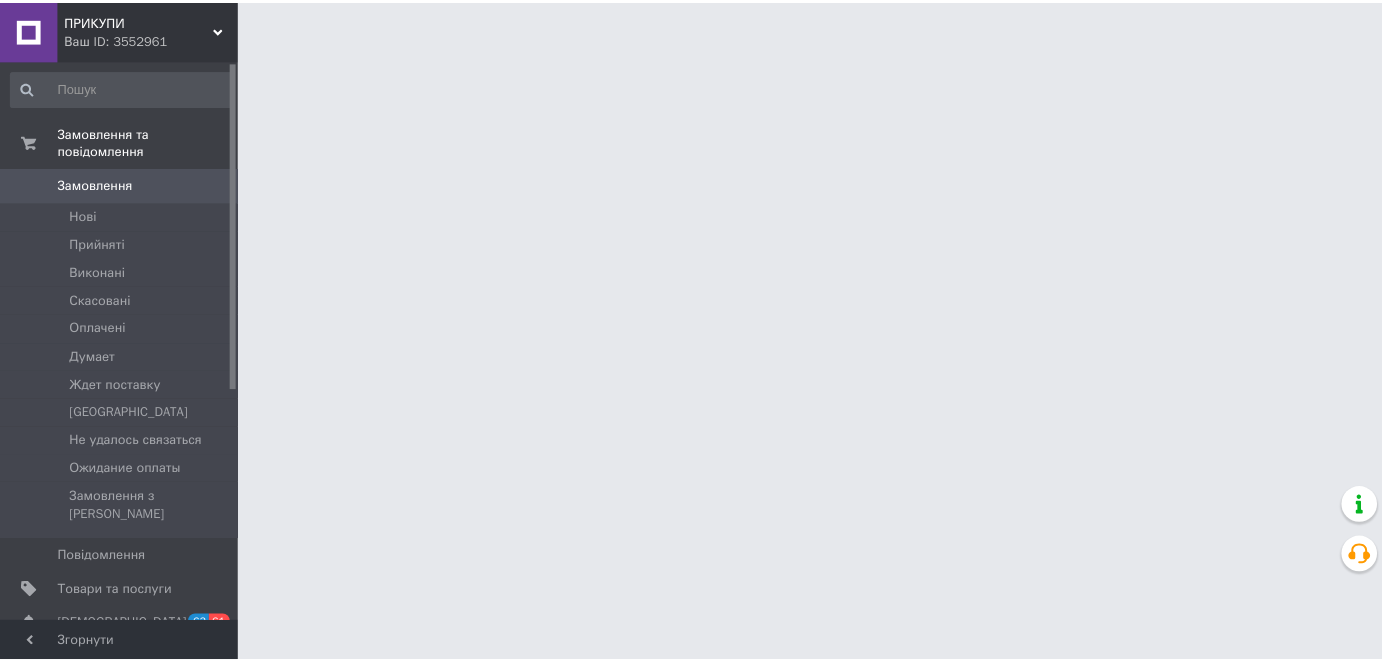 scroll, scrollTop: 0, scrollLeft: 0, axis: both 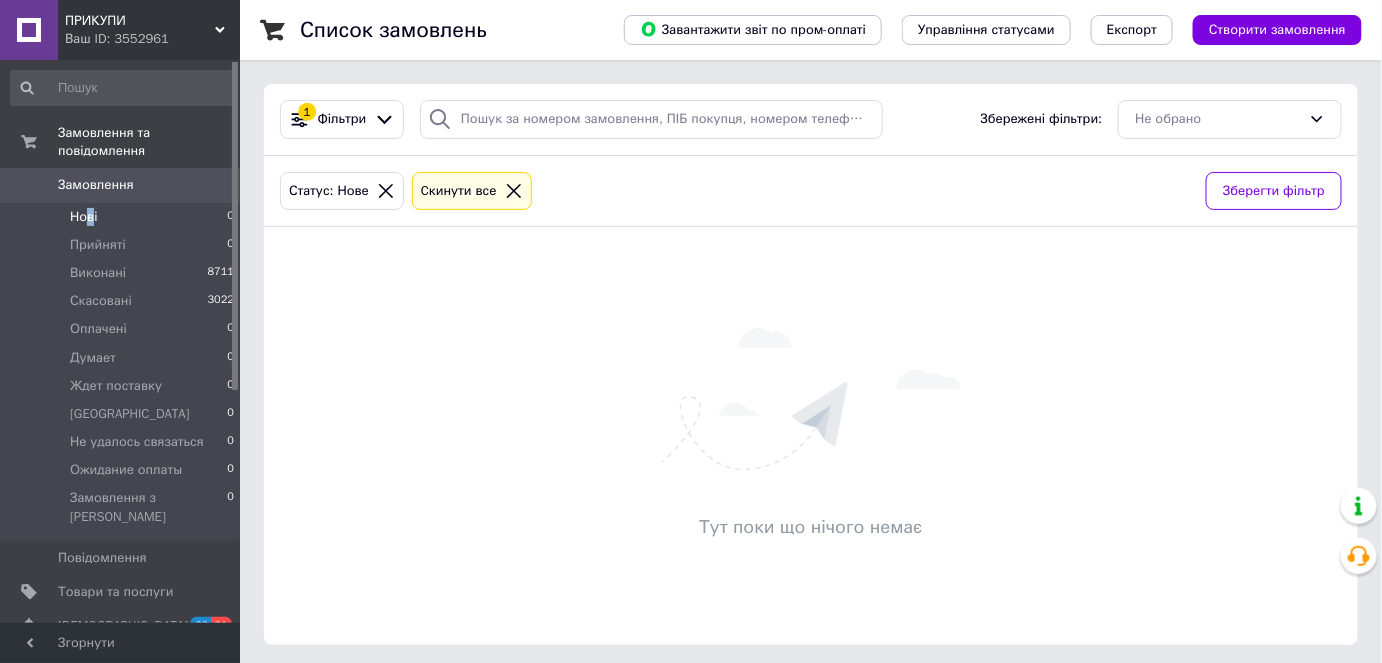 click on "Нові" at bounding box center [83, 217] 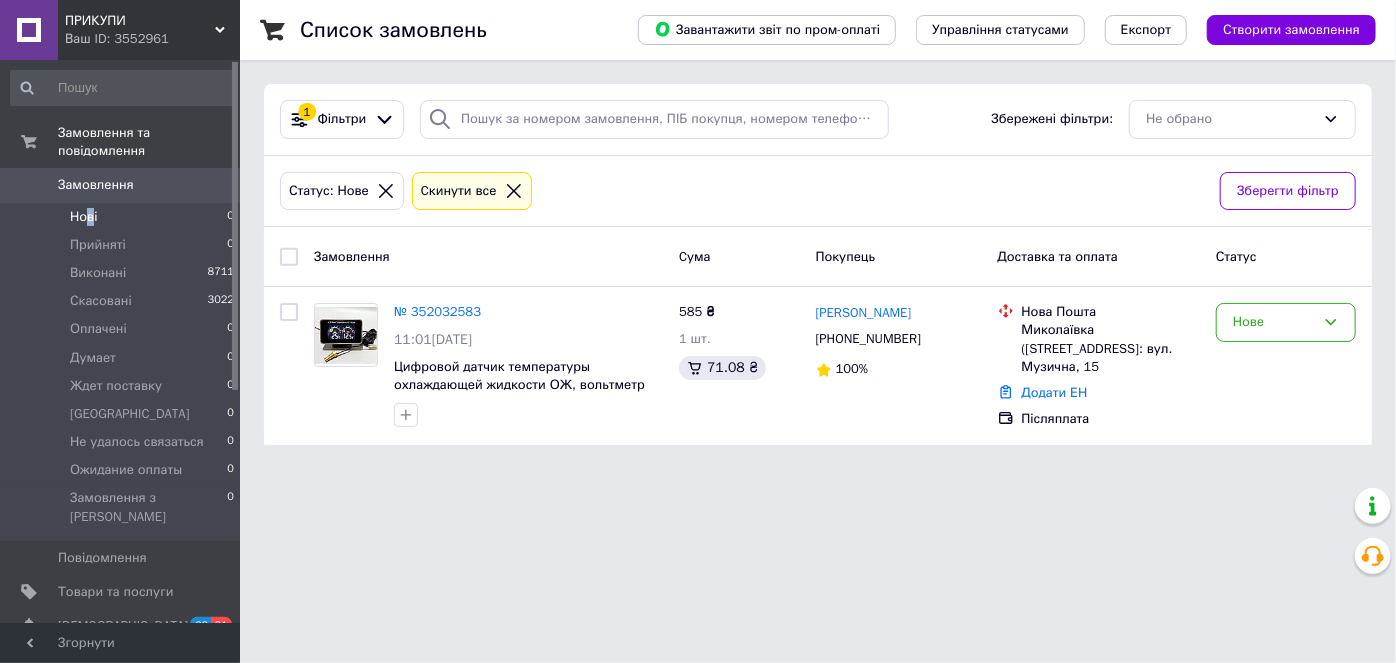 click on "ПРИКУПИ Ваш ID: 3552961 Сайт ПРИКУПИ Кабінет покупця Перевірити стан системи Сторінка на порталі Довідка Вийти Замовлення та повідомлення Замовлення 0 Нові 0 Прийняті 0 Виконані 8711 Скасовані 3022 Оплачені 0 Думает 0 Ждет поставку 0 Киев 0 Не удалось связаться 0 Ожидание оплаты 0 Замовлення з [PERSON_NAME] 0 Повідомлення 0 Товари та послуги Сповіщення 63 61 Показники роботи компанії Панель управління Відгуки Клієнти Каталог ProSale Аналітика Управління сайтом Гаманець компанії [PERSON_NAME] Тарифи та рахунки Prom топ" at bounding box center [698, 234] 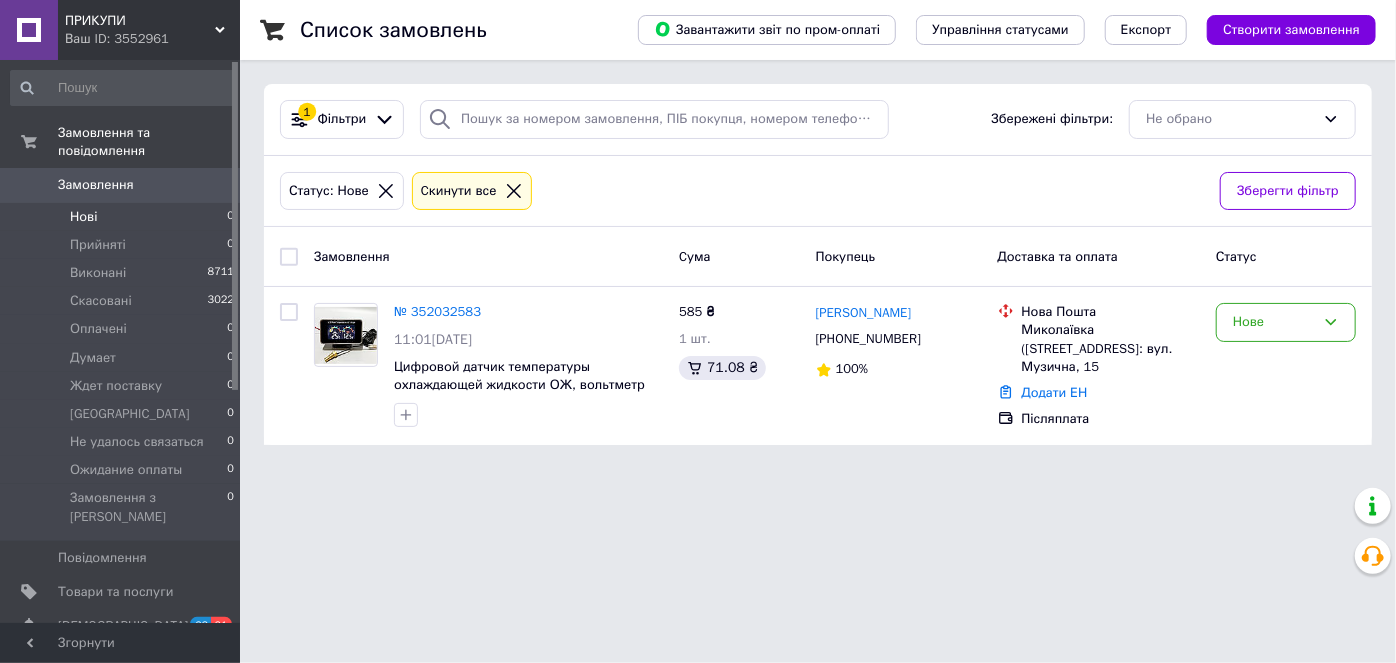 click on "№ 352032583" at bounding box center [437, 311] 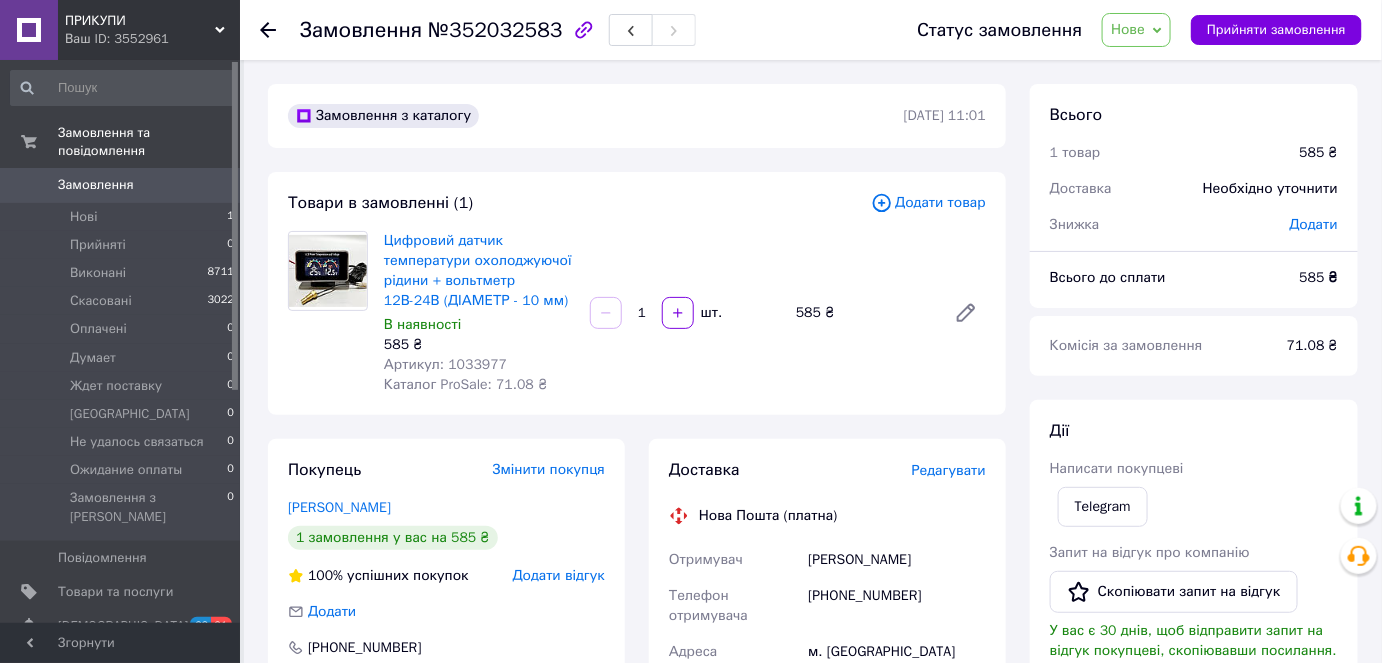 scroll, scrollTop: 363, scrollLeft: 0, axis: vertical 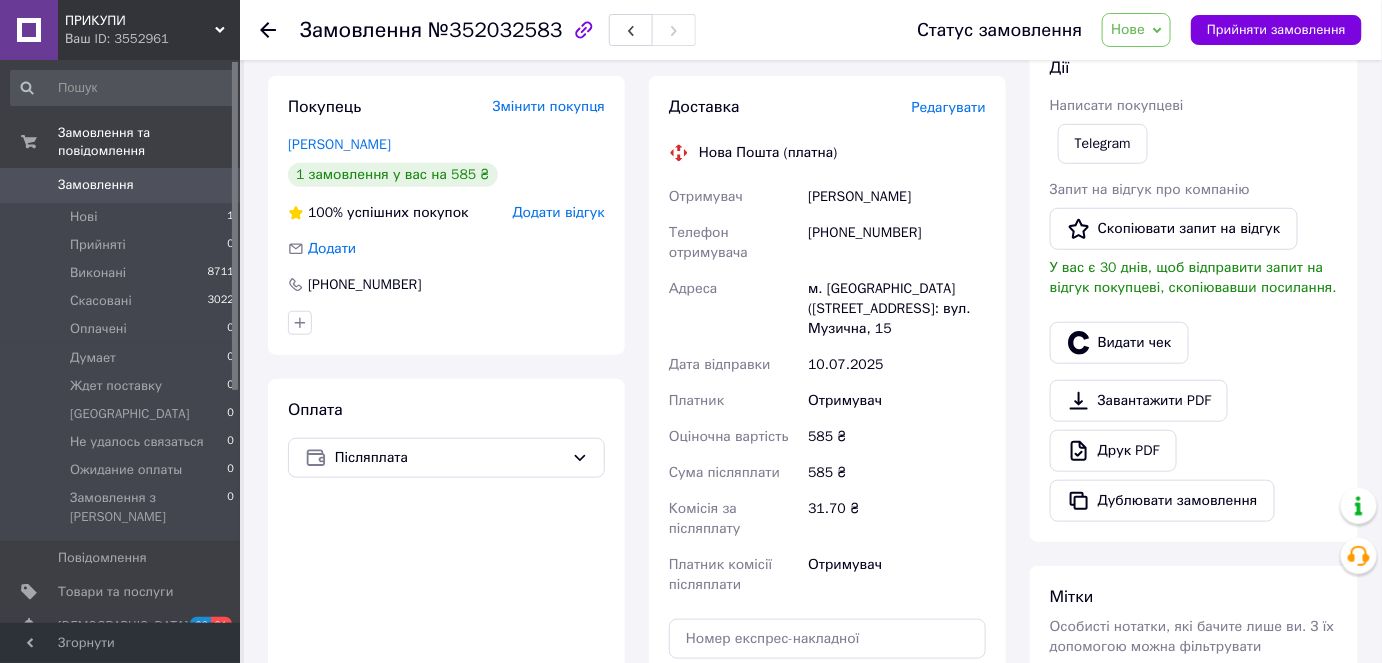 click on "Нове" at bounding box center [1136, 30] 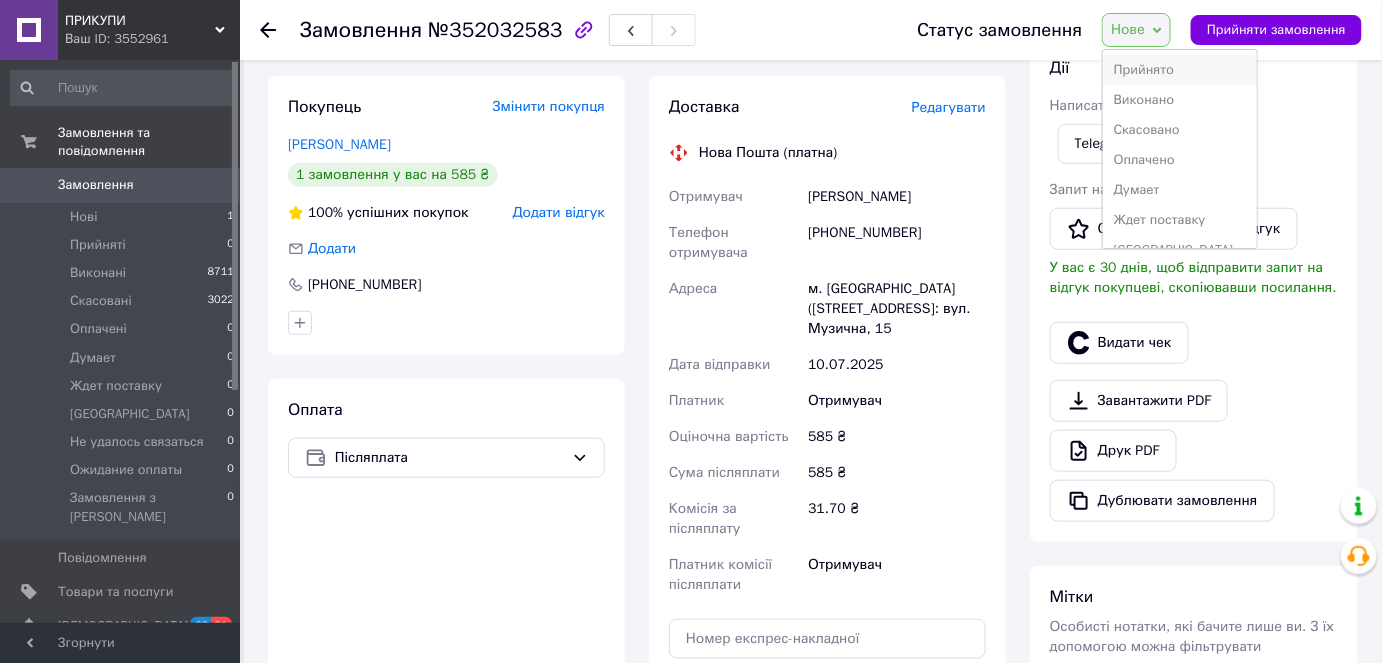 click on "Прийнято" at bounding box center (1180, 70) 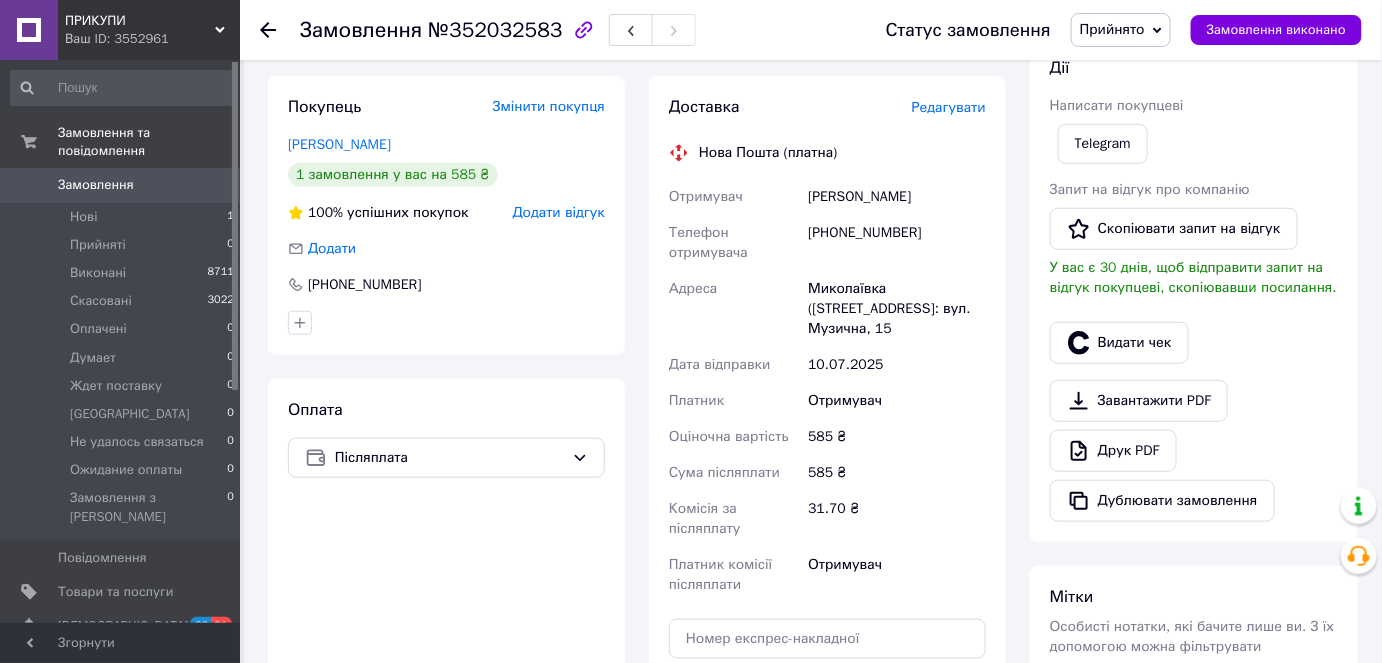 drag, startPoint x: 546, startPoint y: 603, endPoint x: 569, endPoint y: 583, distance: 30.479502 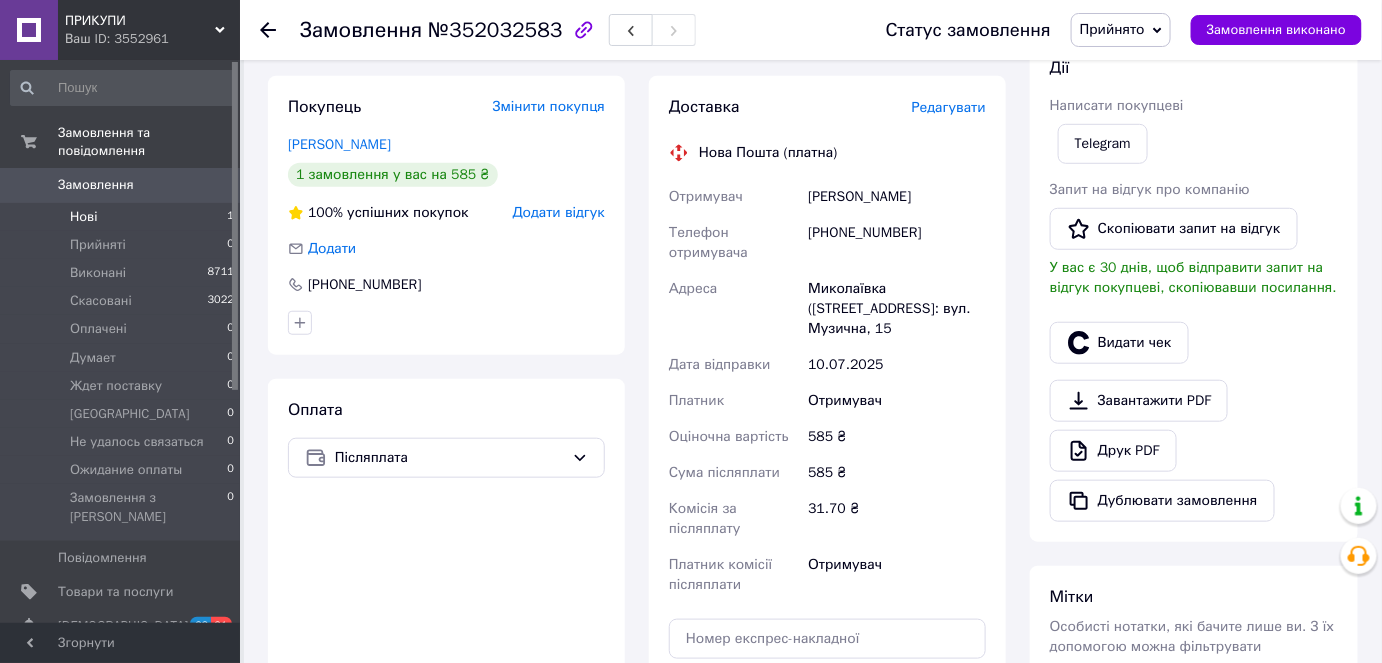 click on "Нові 1" at bounding box center [123, 217] 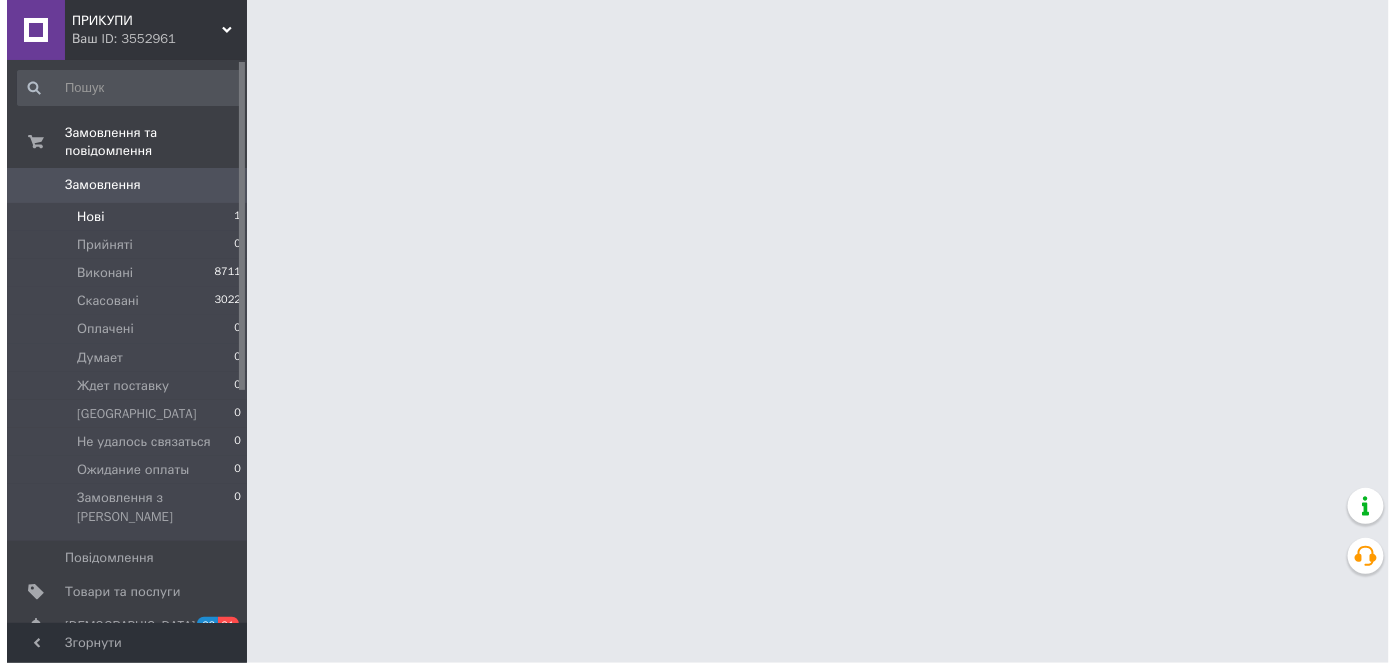 scroll, scrollTop: 0, scrollLeft: 0, axis: both 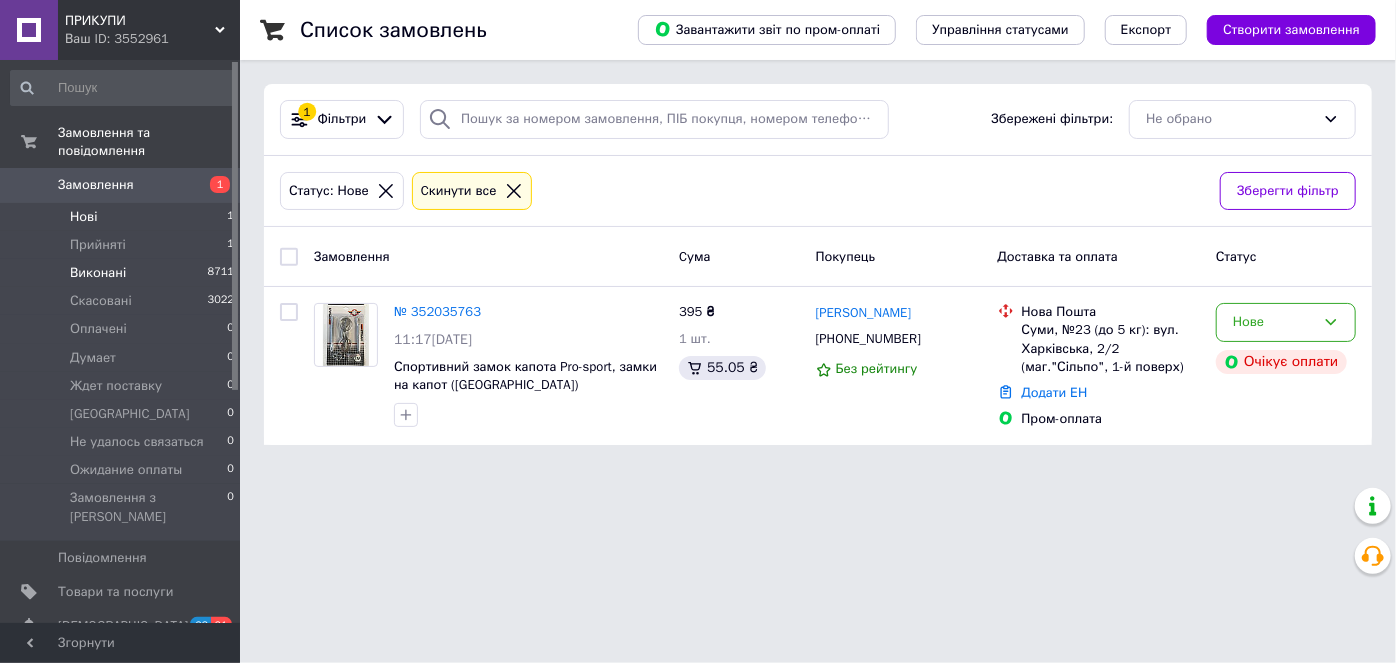 drag, startPoint x: 87, startPoint y: 223, endPoint x: 149, endPoint y: 243, distance: 65.14599 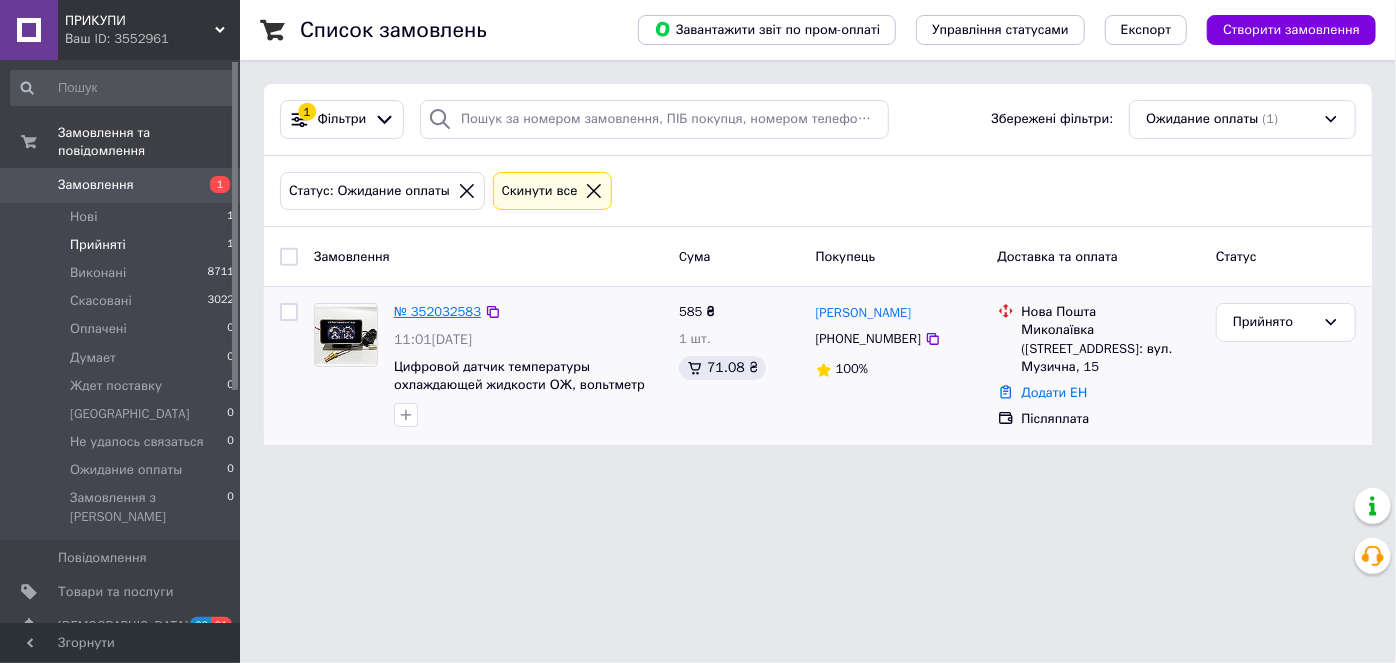 click on "№ 352032583" at bounding box center (437, 311) 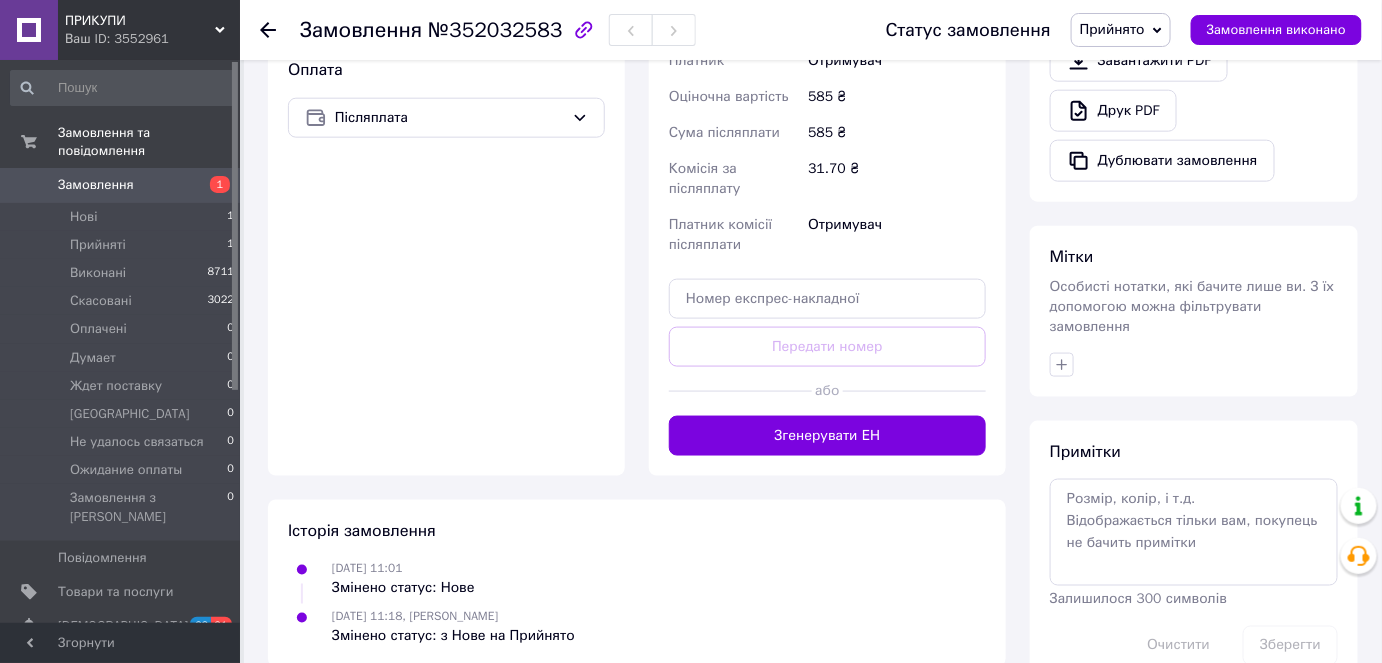 scroll, scrollTop: 728, scrollLeft: 0, axis: vertical 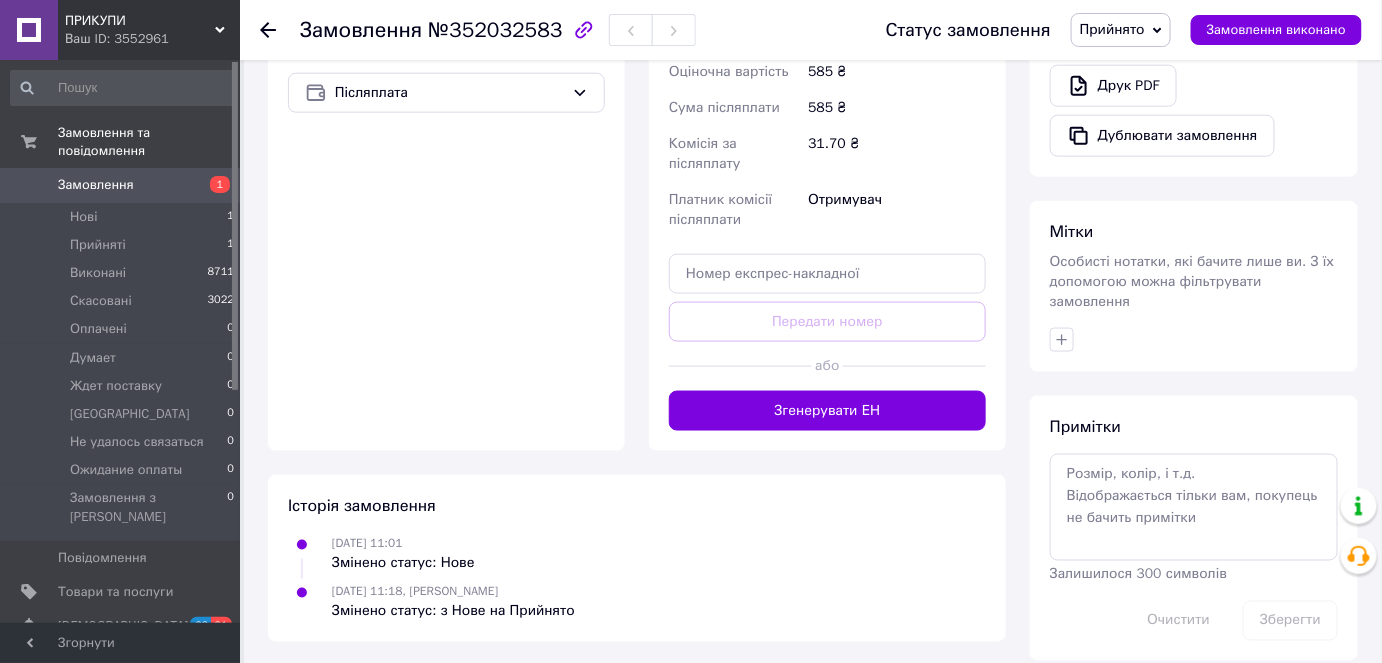 click on "Згенерувати ЕН" at bounding box center [827, 411] 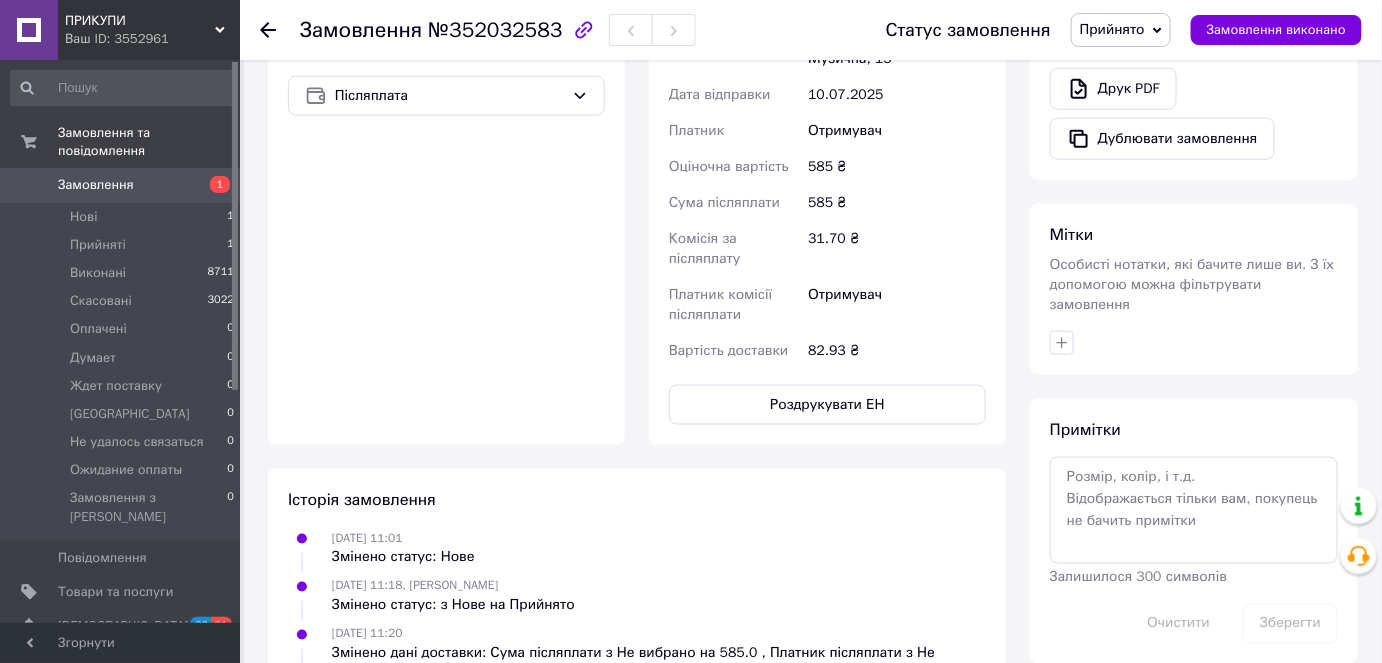 scroll, scrollTop: 728, scrollLeft: 0, axis: vertical 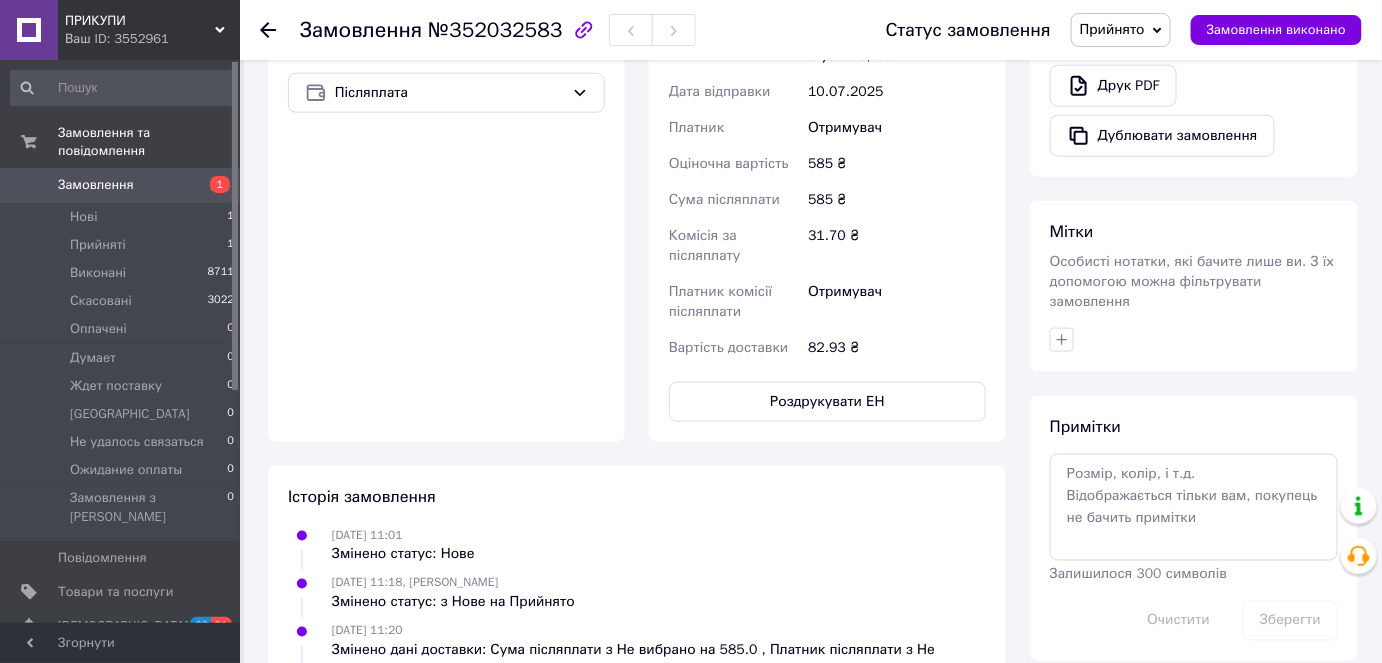 click on "Прийнято" at bounding box center [1121, 30] 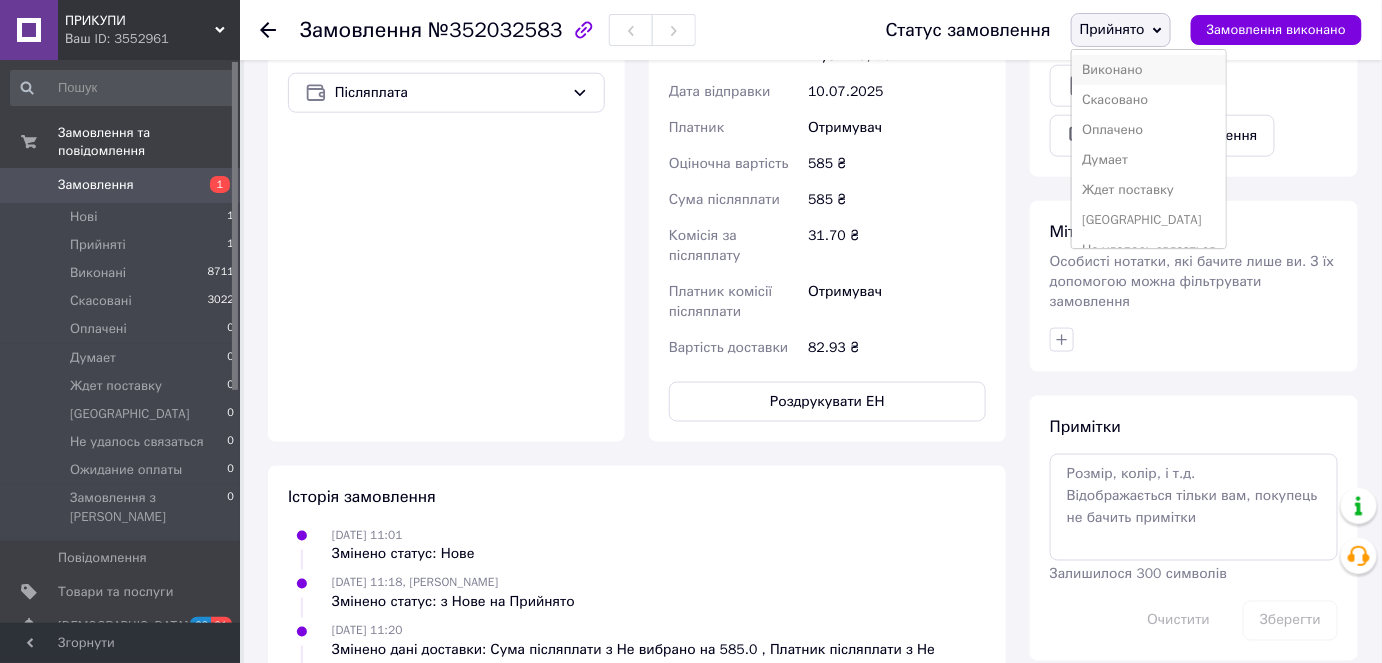 click on "Виконано" at bounding box center (1149, 70) 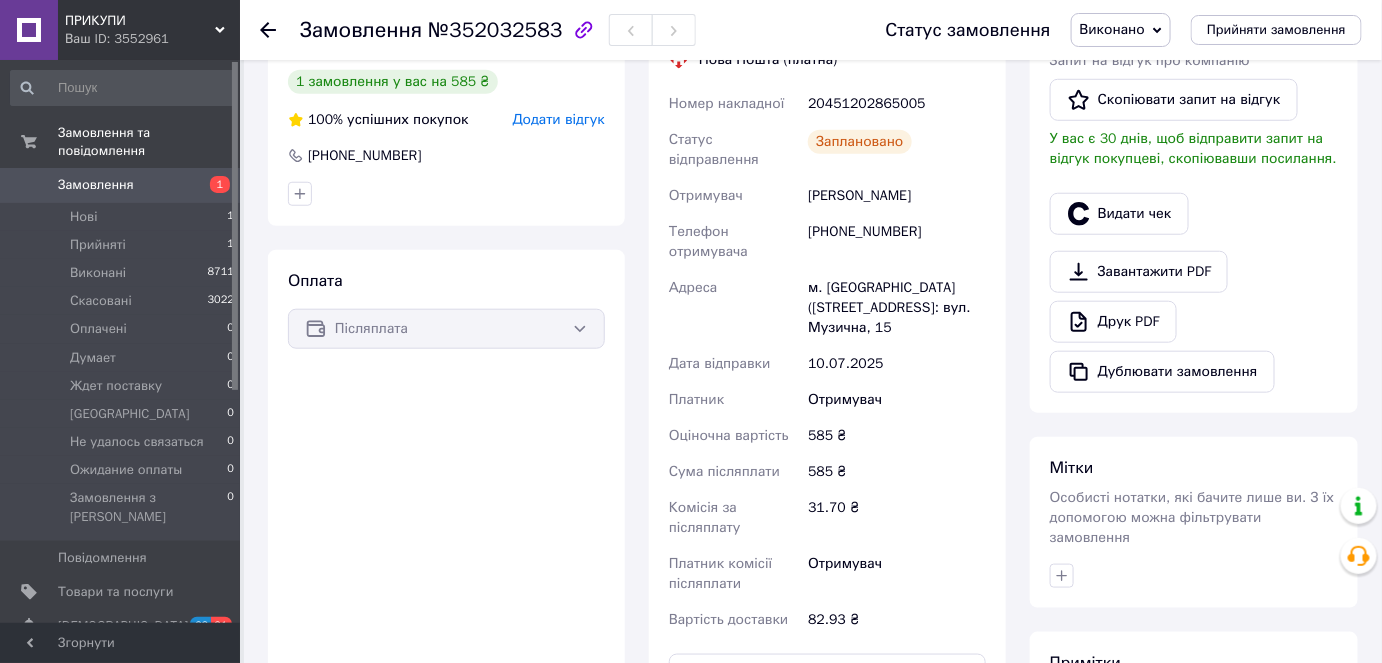 scroll, scrollTop: 183, scrollLeft: 0, axis: vertical 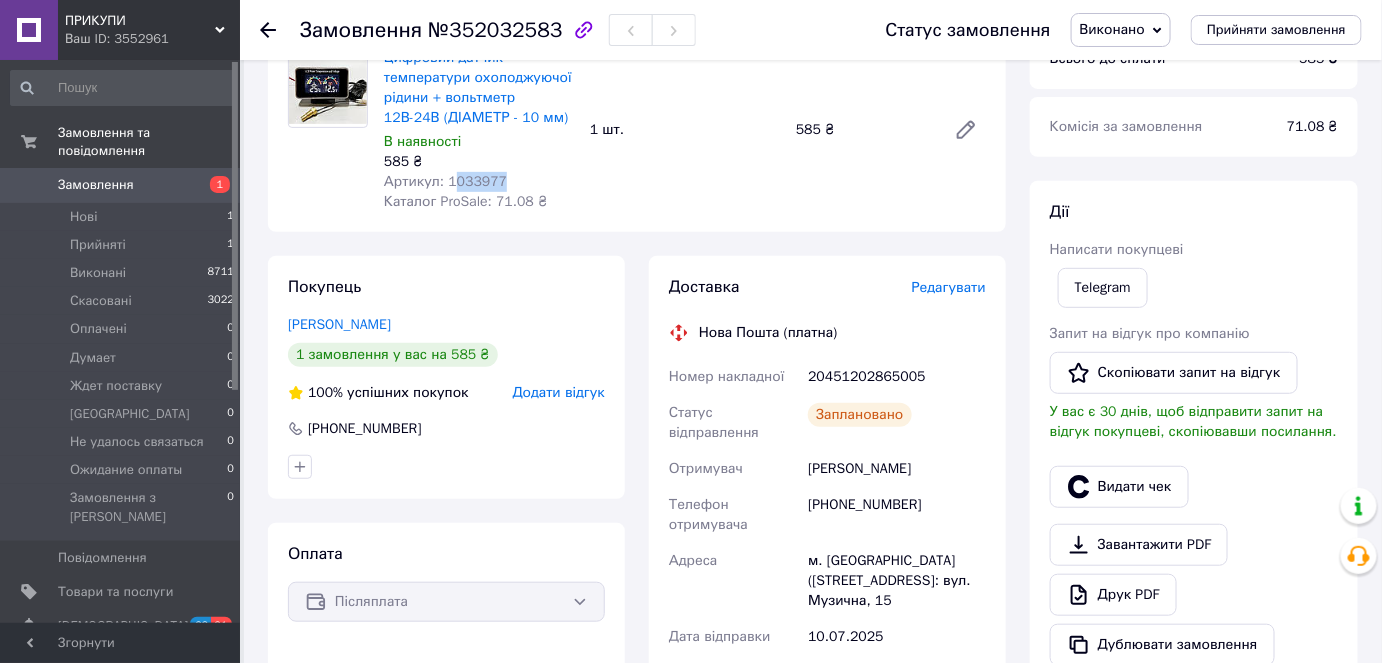 drag, startPoint x: 484, startPoint y: 182, endPoint x: 447, endPoint y: 183, distance: 37.01351 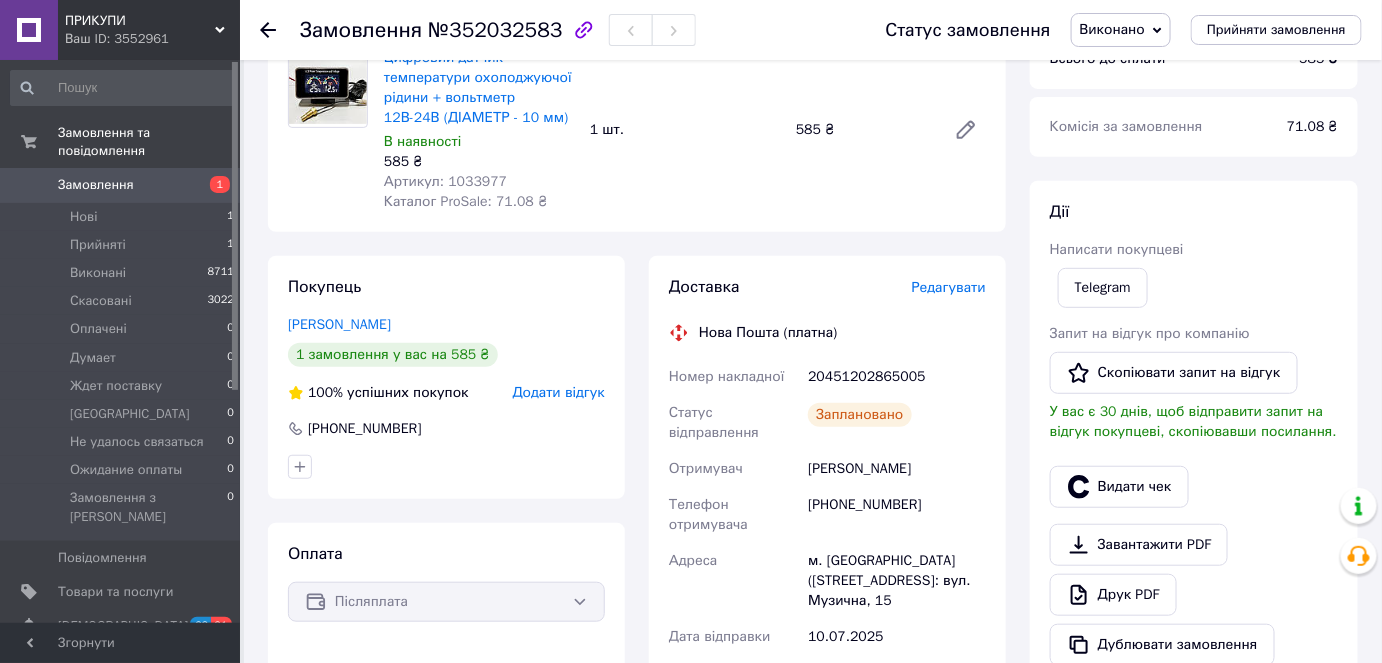 click on "Артикул: 1033977" at bounding box center (445, 181) 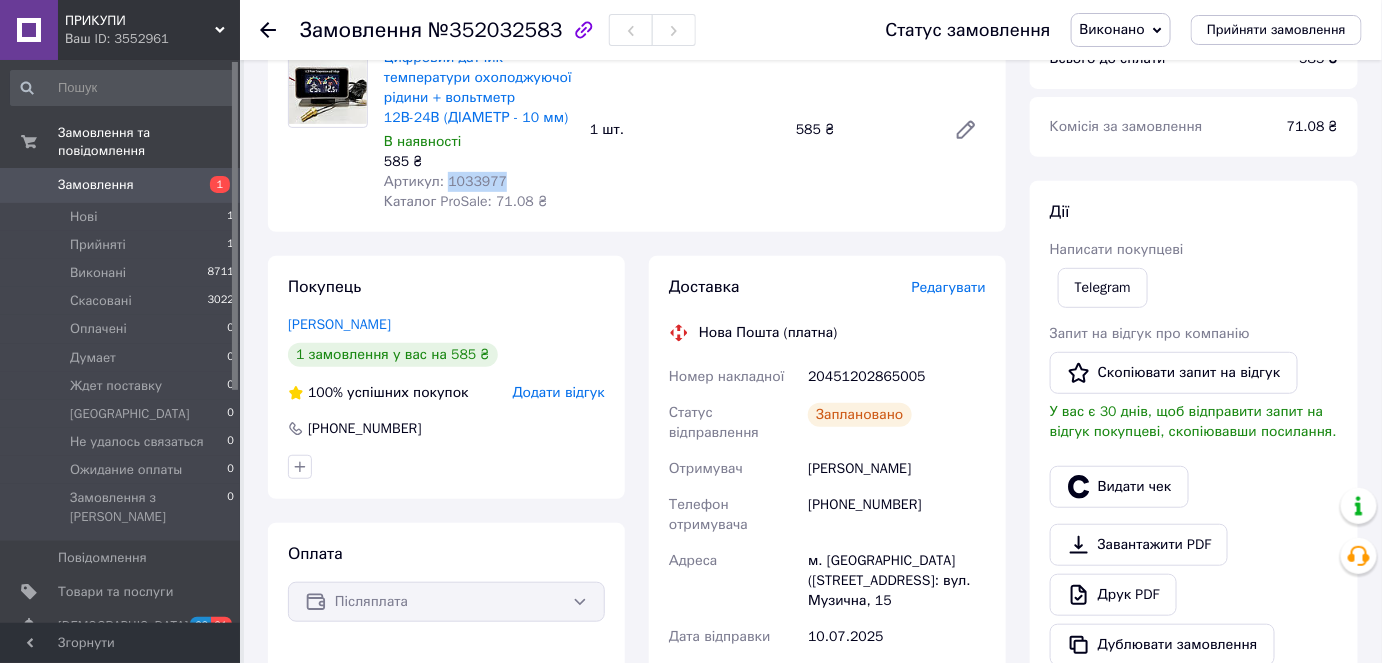 click on "Артикул: 1033977" at bounding box center [445, 181] 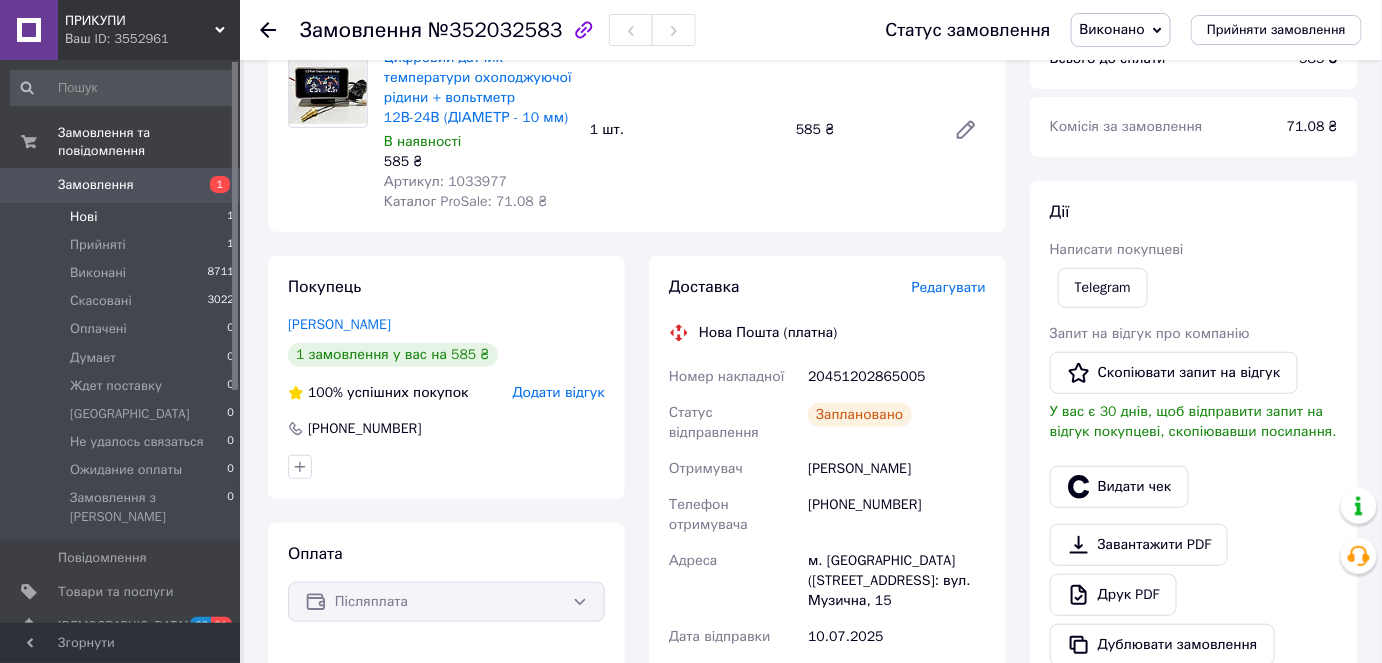 drag, startPoint x: 117, startPoint y: 198, endPoint x: 202, endPoint y: 208, distance: 85.58621 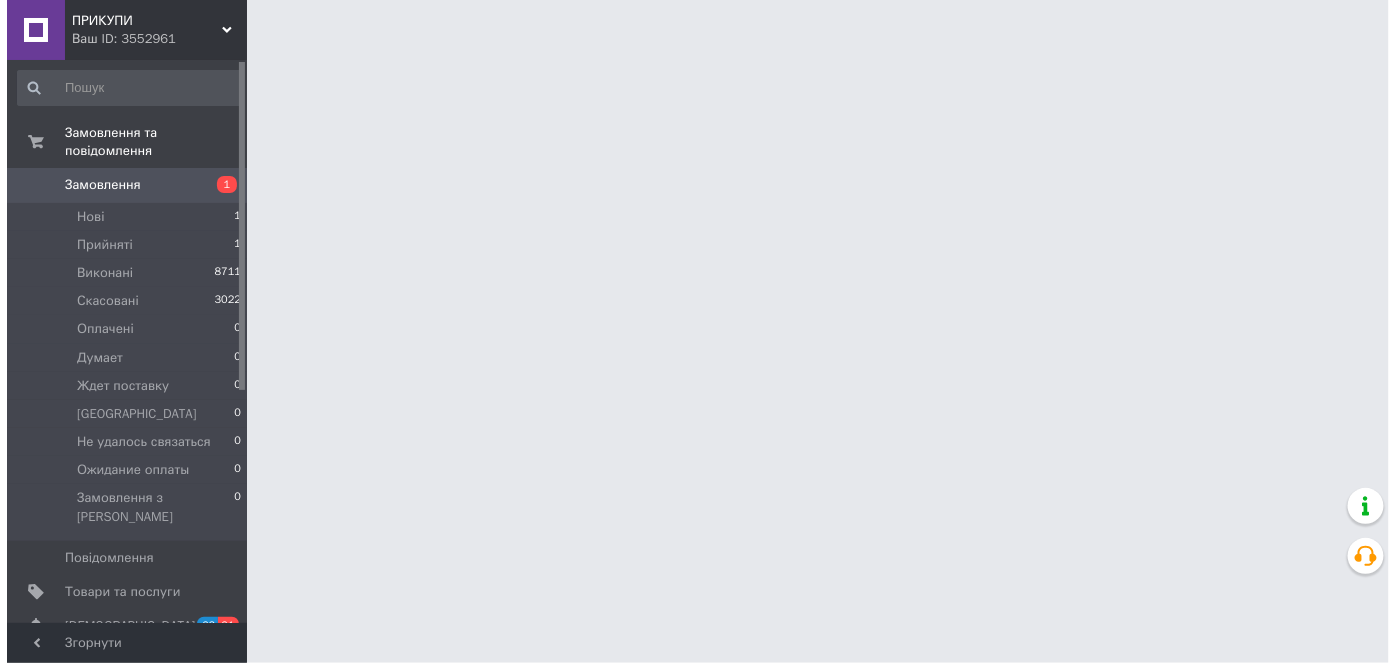 scroll, scrollTop: 0, scrollLeft: 0, axis: both 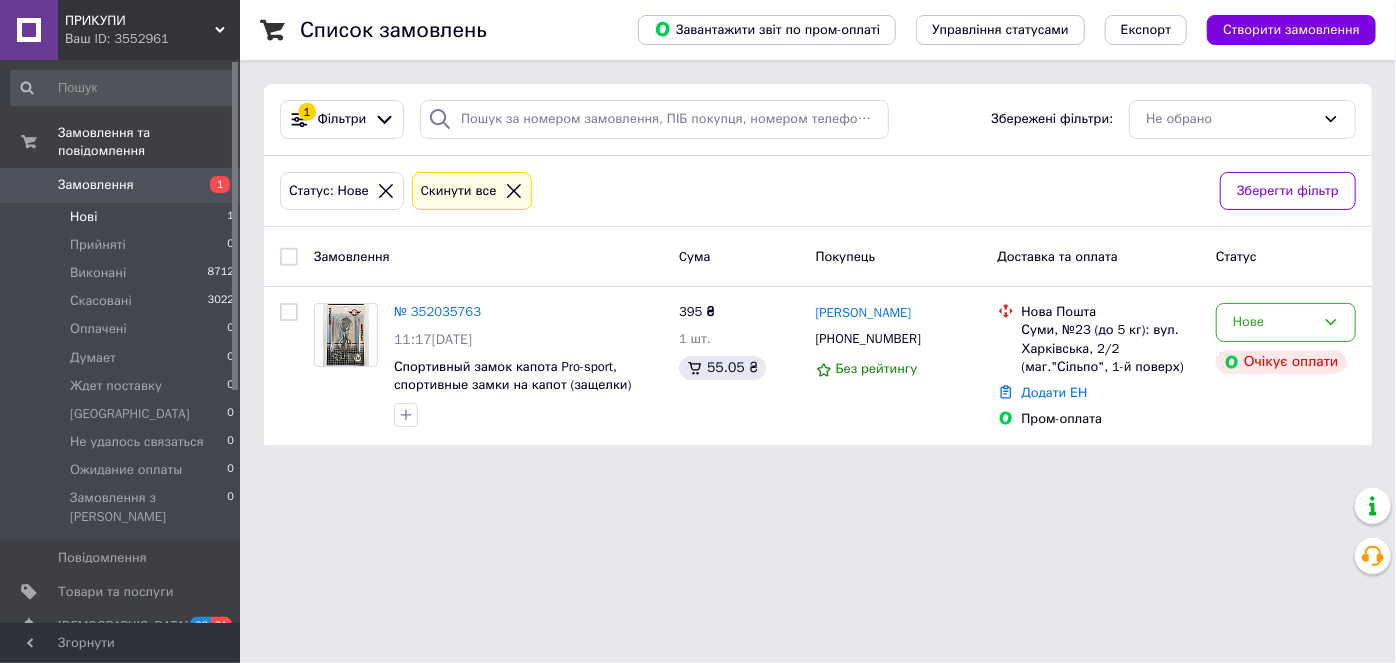 click on "ПРИКУПИ Ваш ID: 3552961 Сайт ПРИКУПИ Кабінет покупця Перевірити стан системи Сторінка на порталі Довідка Вийти Замовлення та повідомлення Замовлення 1 Нові 1 Прийняті 0 Виконані 8712 Скасовані 3022 Оплачені 0 Думает 0 Ждет поставку 0 Киев 0 Не удалось связаться 0 Ожидание оплаты 0 Замовлення з Розетки 0 Повідомлення 0 Товари та послуги Сповіщення 63 61 Показники роботи компанії Панель управління Відгуки Клієнти Каталог ProSale Аналітика Управління сайтом Гаманець компанії Маркет Налаштування Тарифи та рахунки Prom топ" at bounding box center (698, 234) 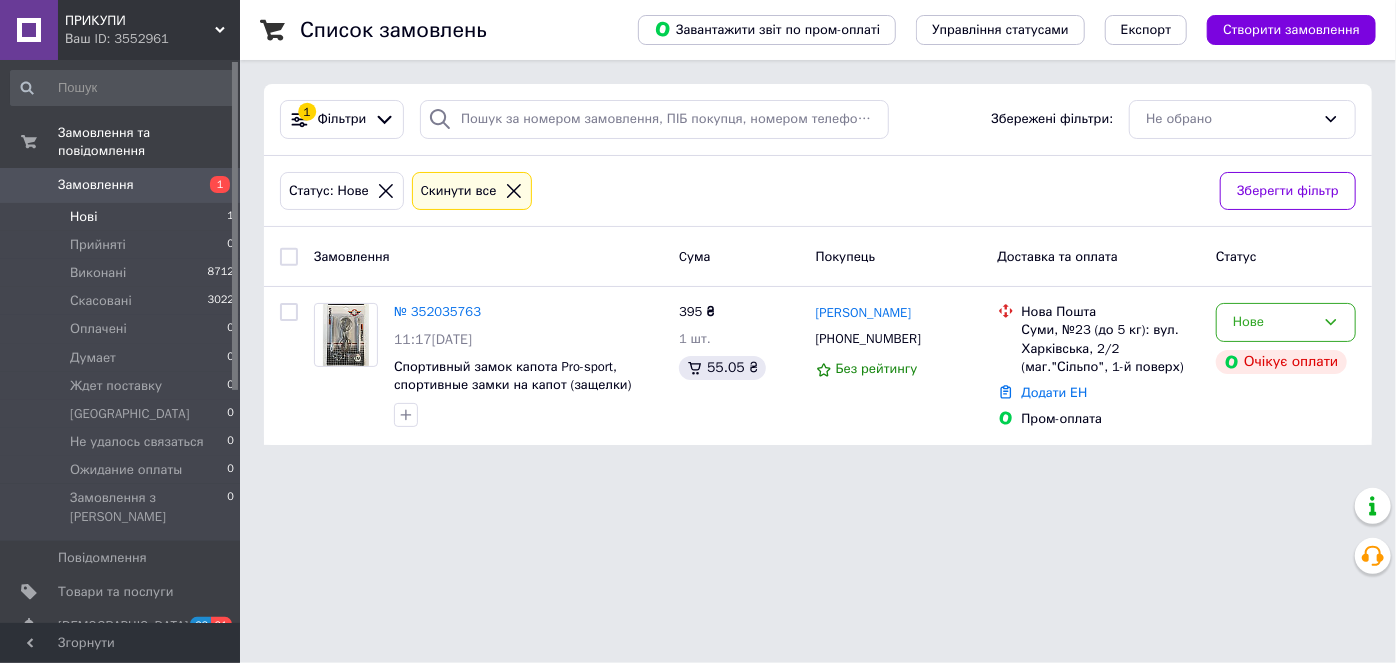 drag, startPoint x: 434, startPoint y: 560, endPoint x: 328, endPoint y: 428, distance: 169.29265 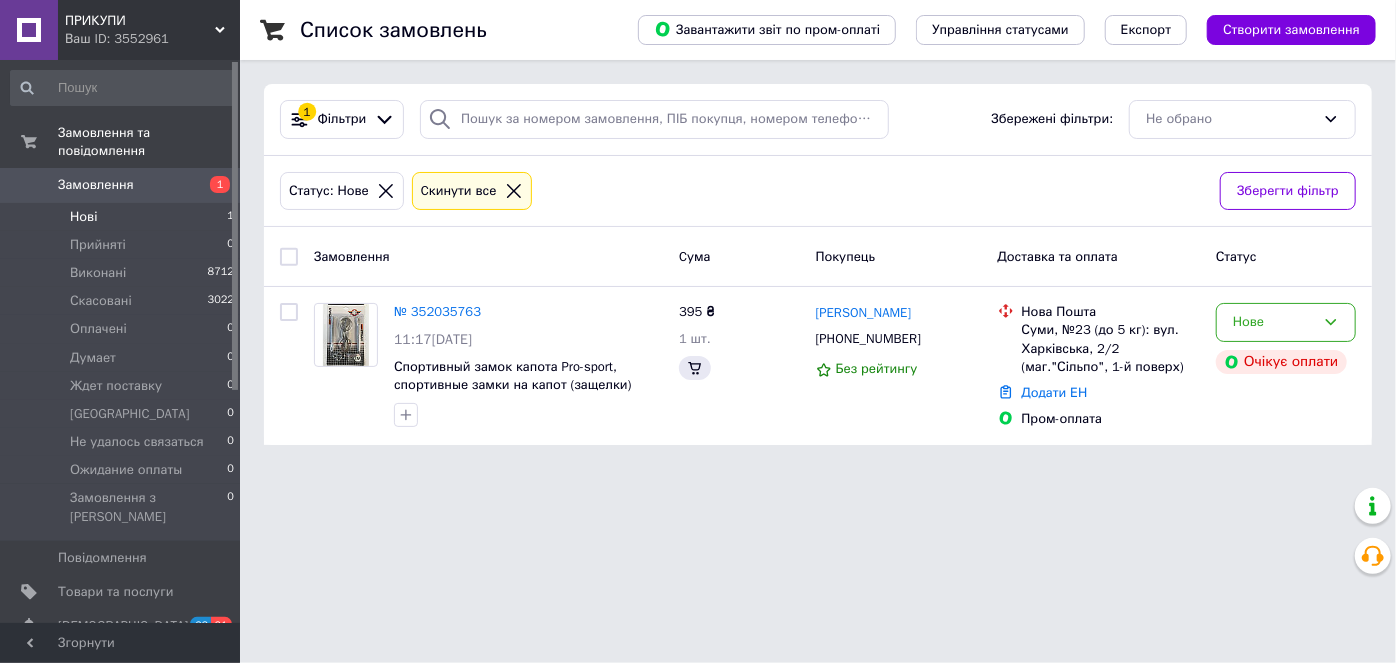 click on "ПРИКУПИ Ваш ID: 3552961 Сайт ПРИКУПИ Кабінет покупця Перевірити стан системи Сторінка на порталі Довідка Вийти Замовлення та повідомлення Замовлення 1 Нові 1 Прийняті 0 Виконані 8712 Скасовані 3022 Оплачені 0 Думает 0 Ждет поставку 0 Киев 0 Не удалось связаться 0 Ожидание оплаты 0 Замовлення з Розетки 0 Повідомлення 0 Товари та послуги Сповіщення 63 61 Показники роботи компанії Панель управління Відгуки Клієнти Каталог ProSale Аналітика Управління сайтом Гаманець компанії Маркет Налаштування Тарифи та рахунки Prom топ" at bounding box center [698, 234] 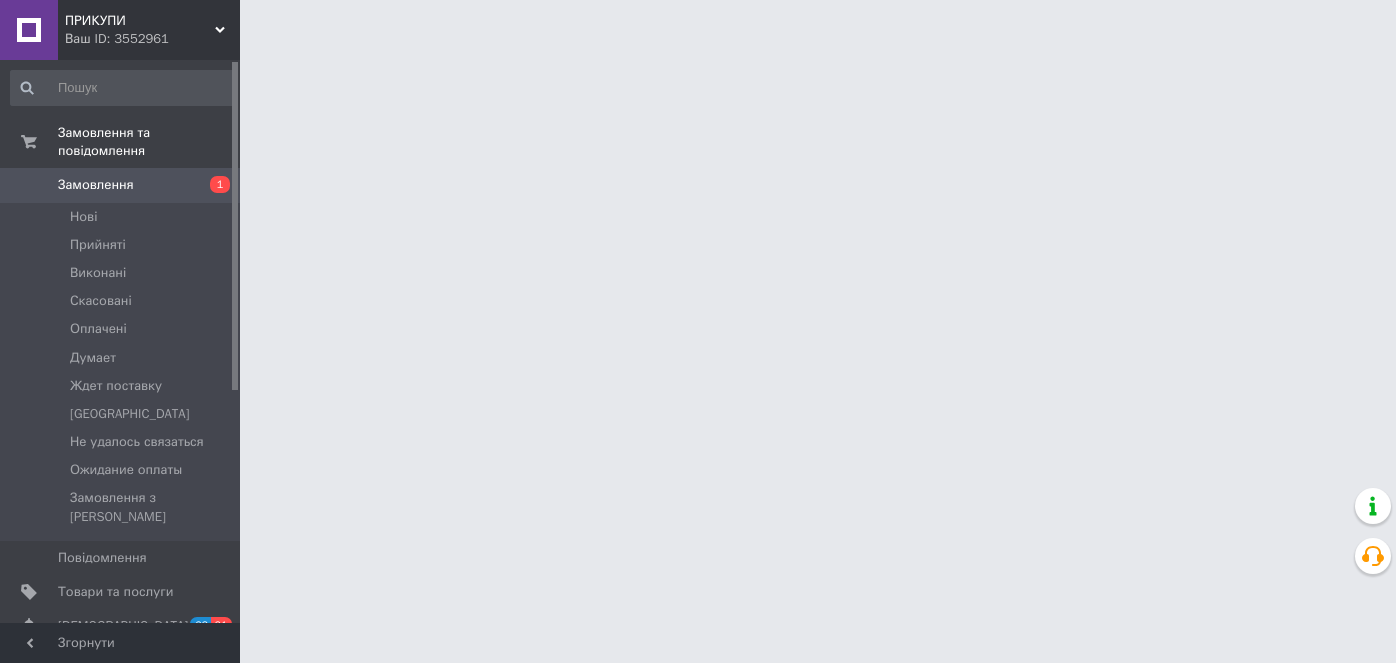 scroll, scrollTop: 0, scrollLeft: 0, axis: both 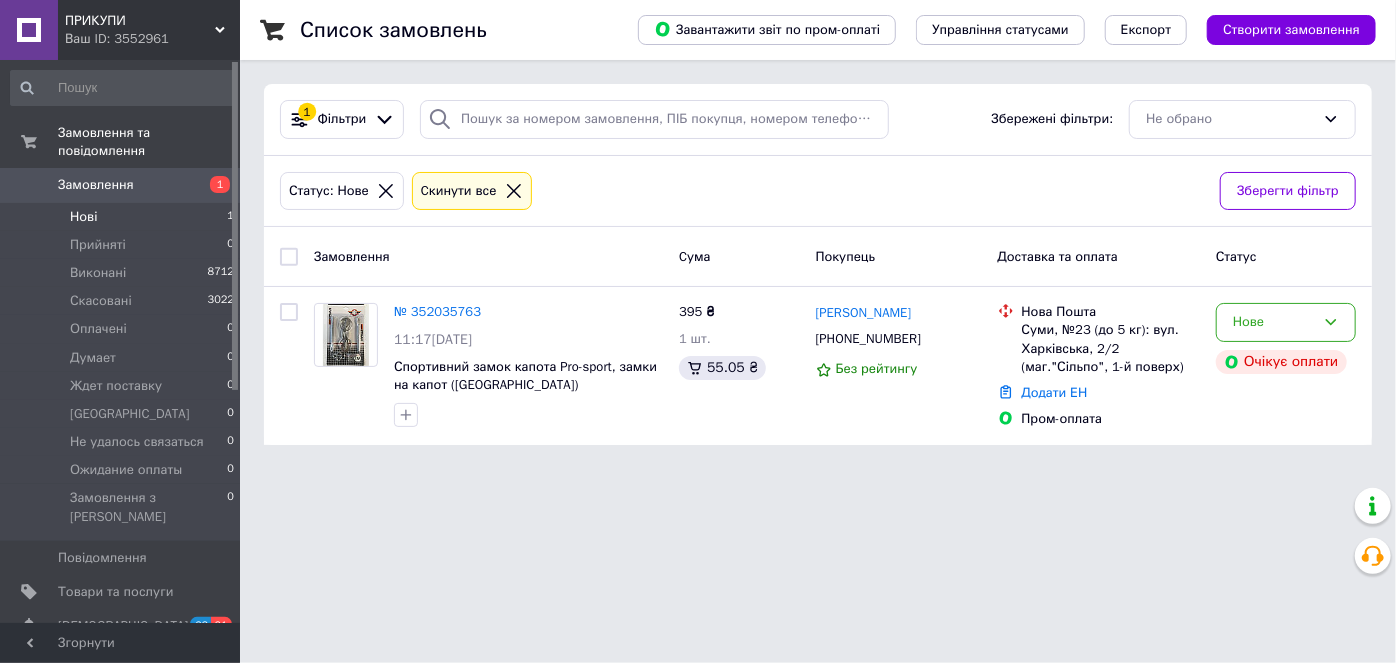 click on "ПРИКУПИ Ваш ID: 3552961 Сайт ПРИКУПИ Кабінет покупця Перевірити стан системи Сторінка на порталі Довідка Вийти Замовлення та повідомлення Замовлення 1 Нові 1 Прийняті 0 Виконані 8712 Скасовані 3022 Оплачені 0 Думает 0 Ждет поставку 0 Киев 0 Не удалось связаться 0 Ожидание оплаты 0 Замовлення з Розетки 0 Повідомлення 0 Товари та послуги Сповіщення 63 61 Показники роботи компанії Панель управління Відгуки Клієнти Каталог ProSale Аналітика Управління сайтом Гаманець компанії Маркет Налаштування Тарифи та рахунки Prom топ" at bounding box center [698, 234] 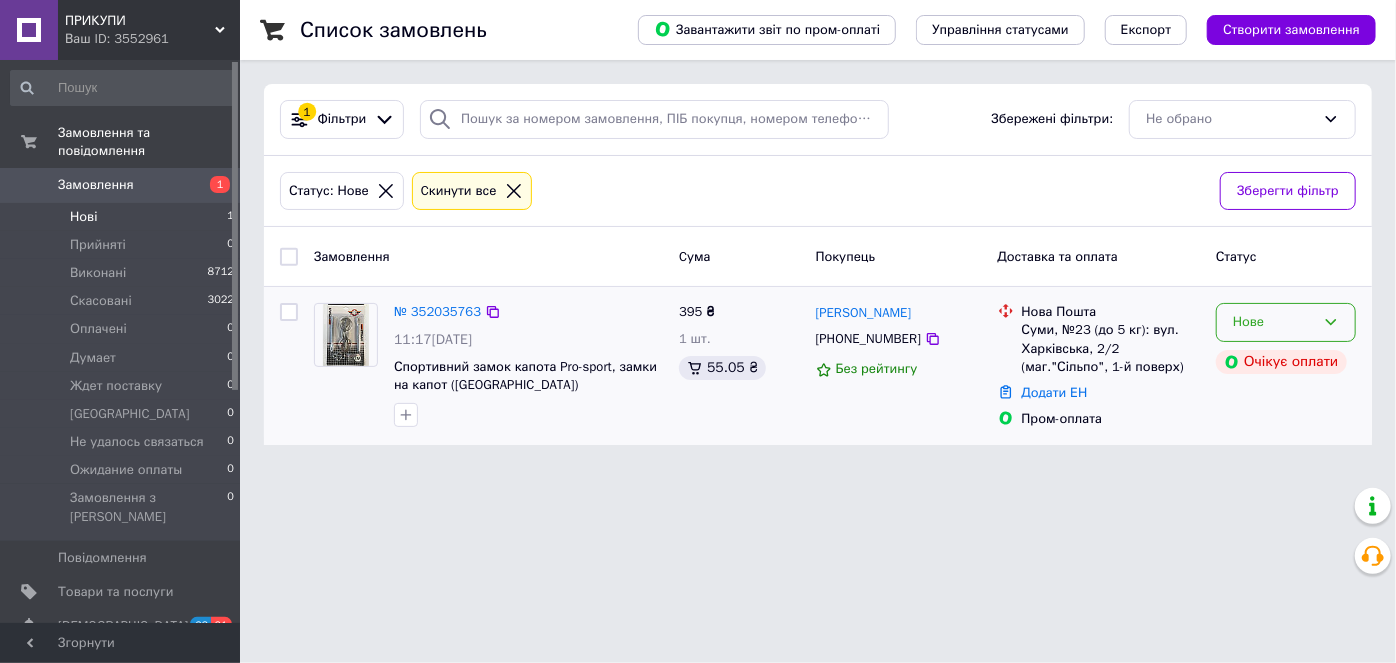 click 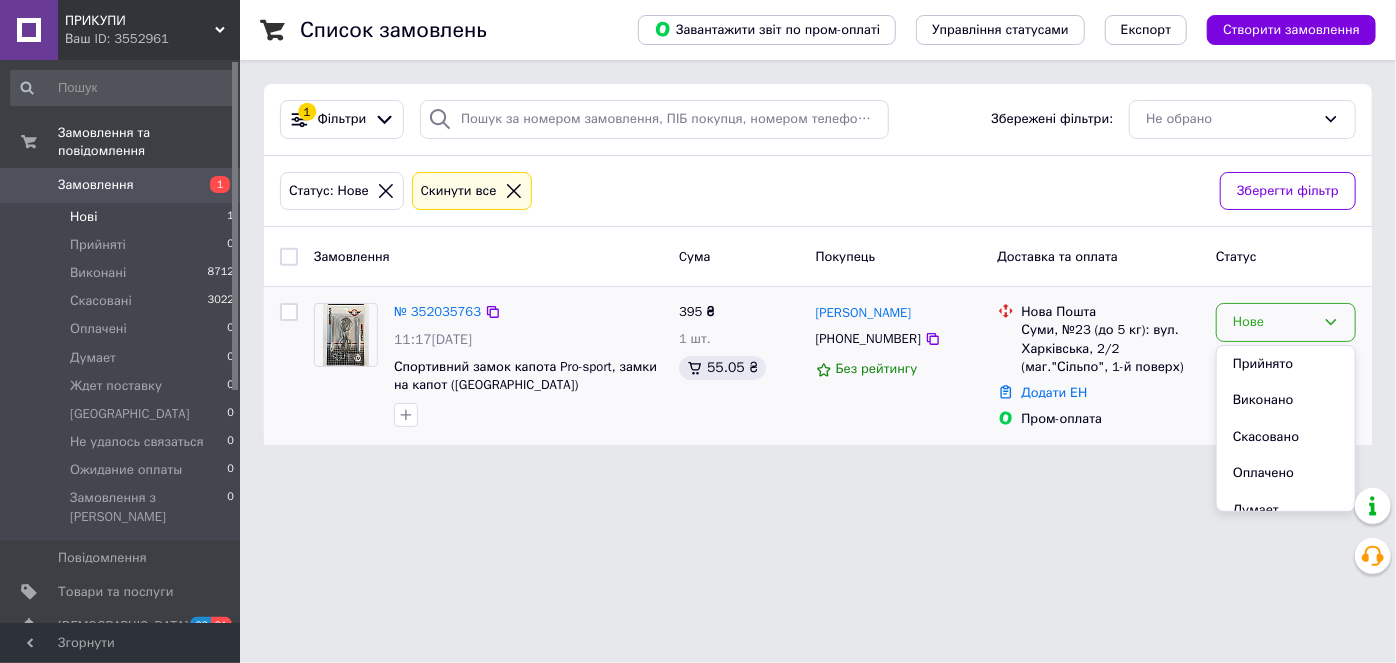 scroll, scrollTop: 204, scrollLeft: 0, axis: vertical 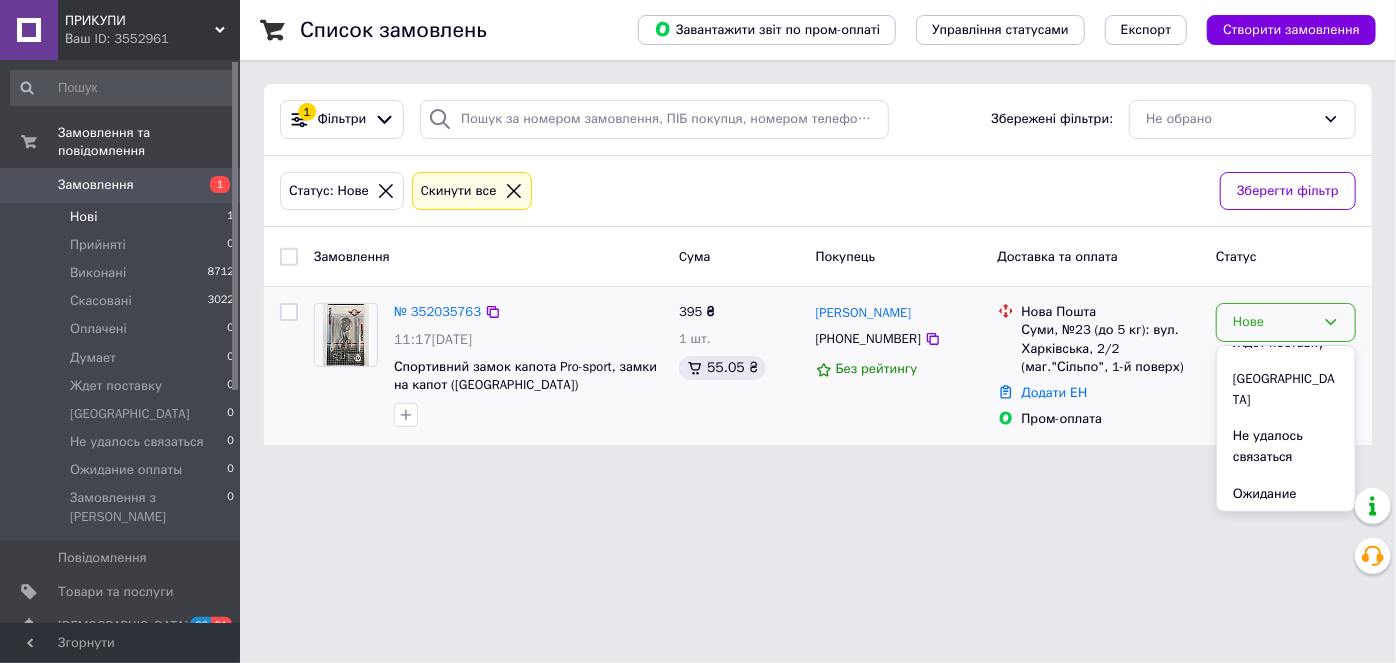 click on "Не удалось связаться" at bounding box center (1286, 446) 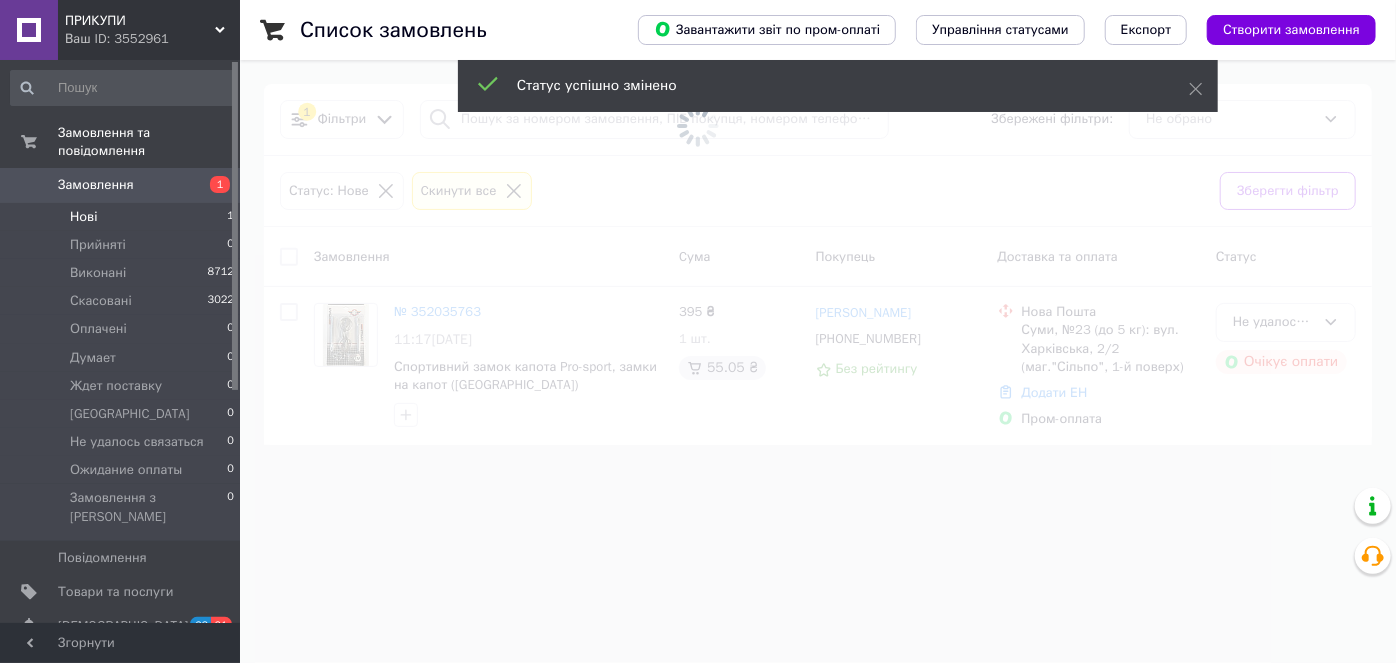 click on "Нові" at bounding box center (83, 217) 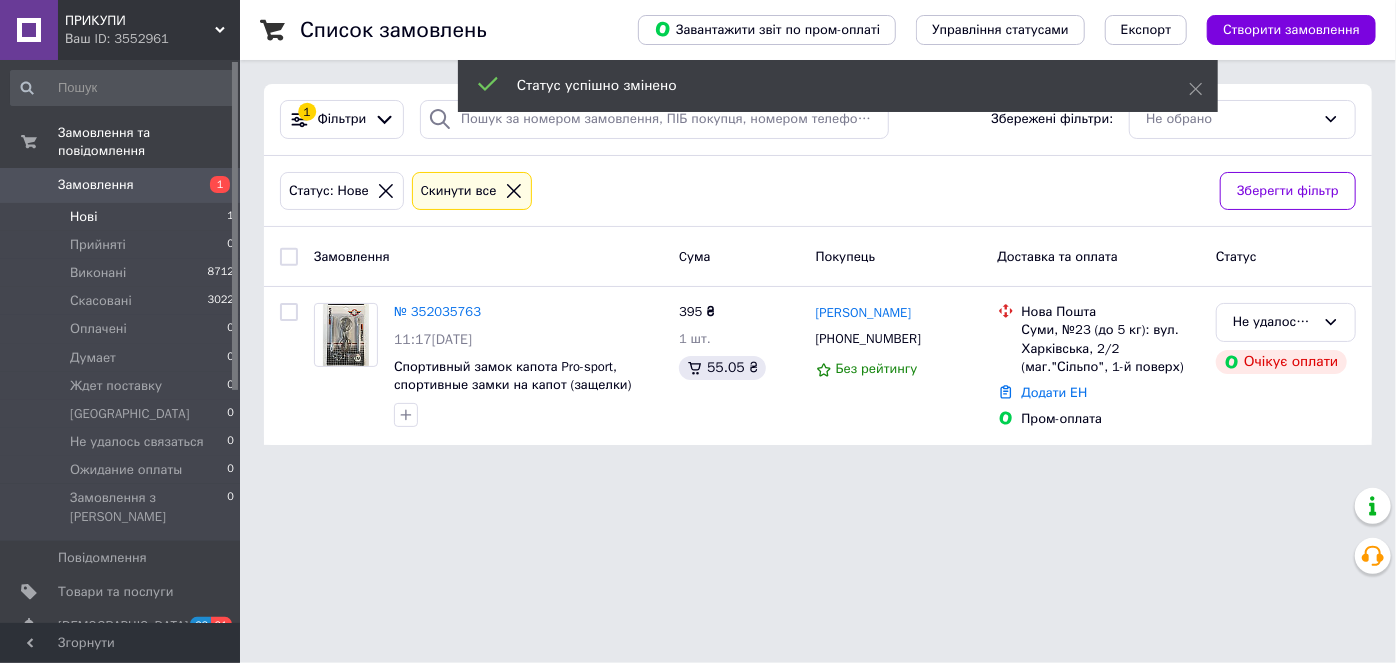 click on "ПРИКУПИ Ваш ID: 3552961 Сайт ПРИКУПИ Кабінет покупця Перевірити стан системи Сторінка на порталі Довідка Вийти Замовлення та повідомлення Замовлення 1 Нові 1 Прийняті 0 Виконані 8712 Скасовані 3022 Оплачені 0 Думает 0 Ждет поставку 0 Киев 0 Не удалось связаться 0 Ожидание оплаты 0 Замовлення з Розетки 0 Повідомлення 0 Товари та послуги Сповіщення 63 61 Показники роботи компанії Панель управління Відгуки Клієнти Каталог ProSale Аналітика Управління сайтом Гаманець компанії Маркет Налаштування Тарифи та рахунки Prom топ" at bounding box center [698, 234] 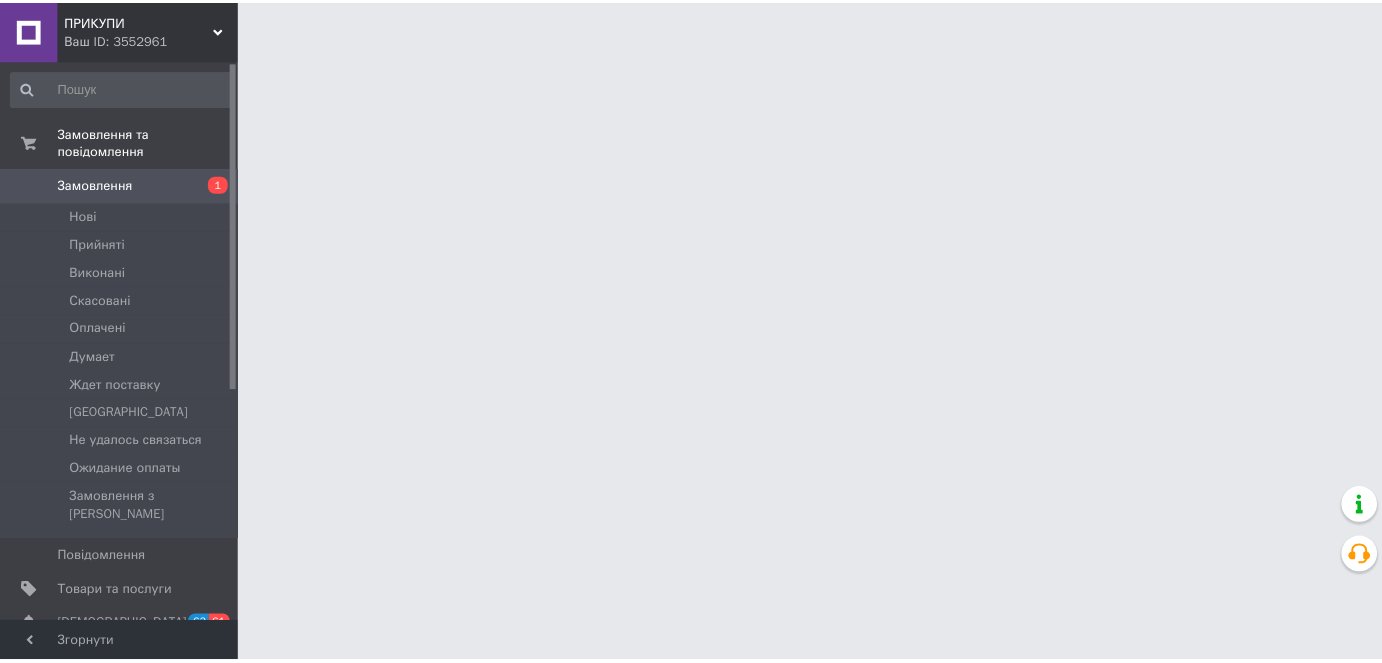 scroll, scrollTop: 0, scrollLeft: 0, axis: both 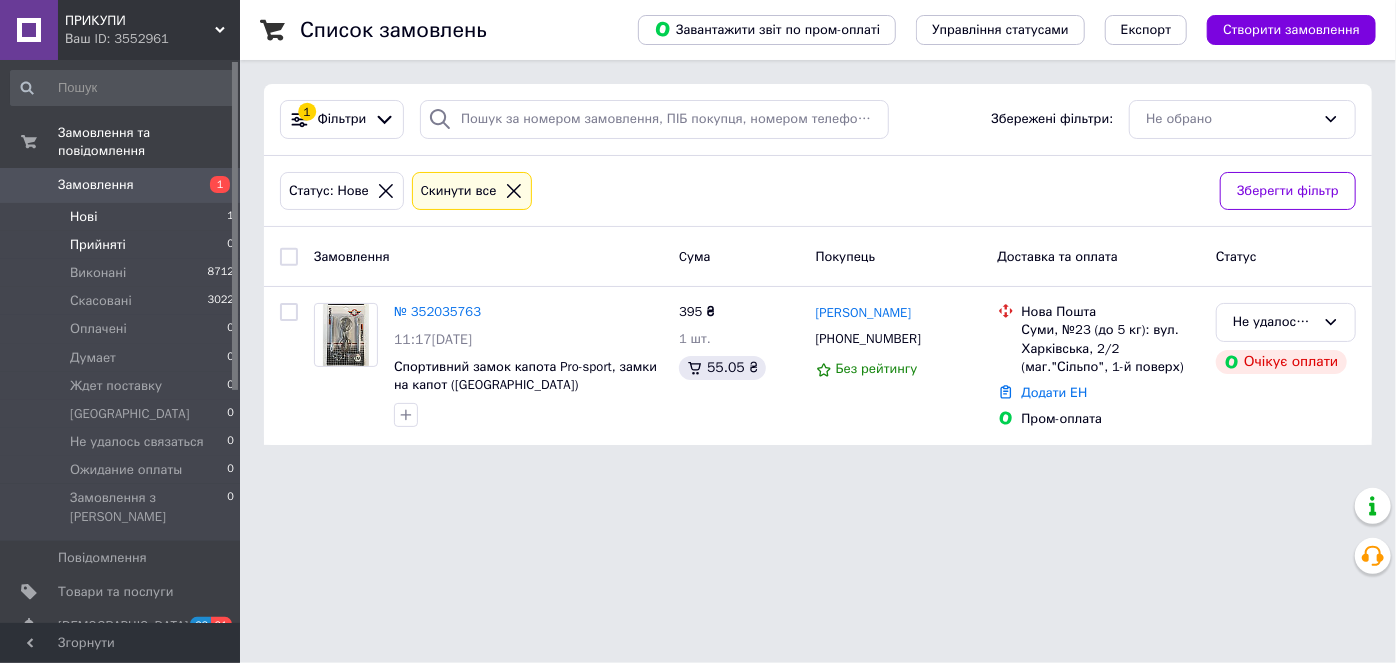click on "Прийняті" at bounding box center (98, 245) 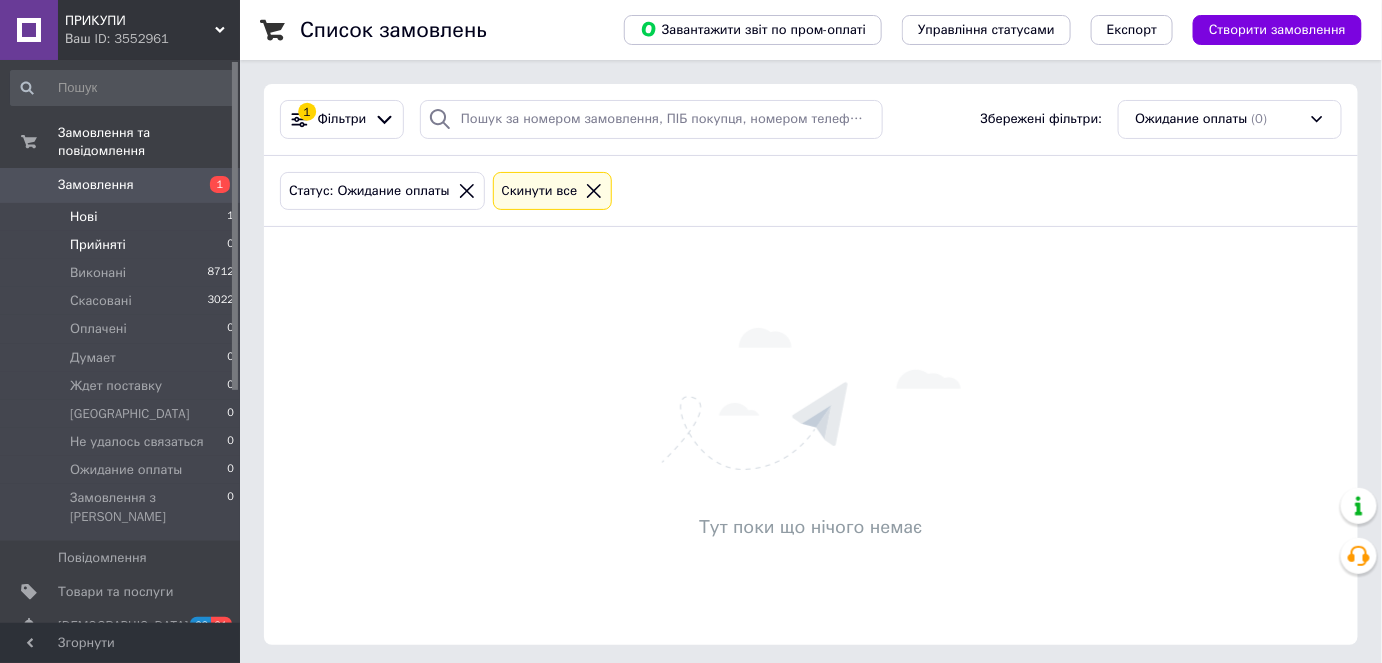 click on "Нові" at bounding box center [83, 217] 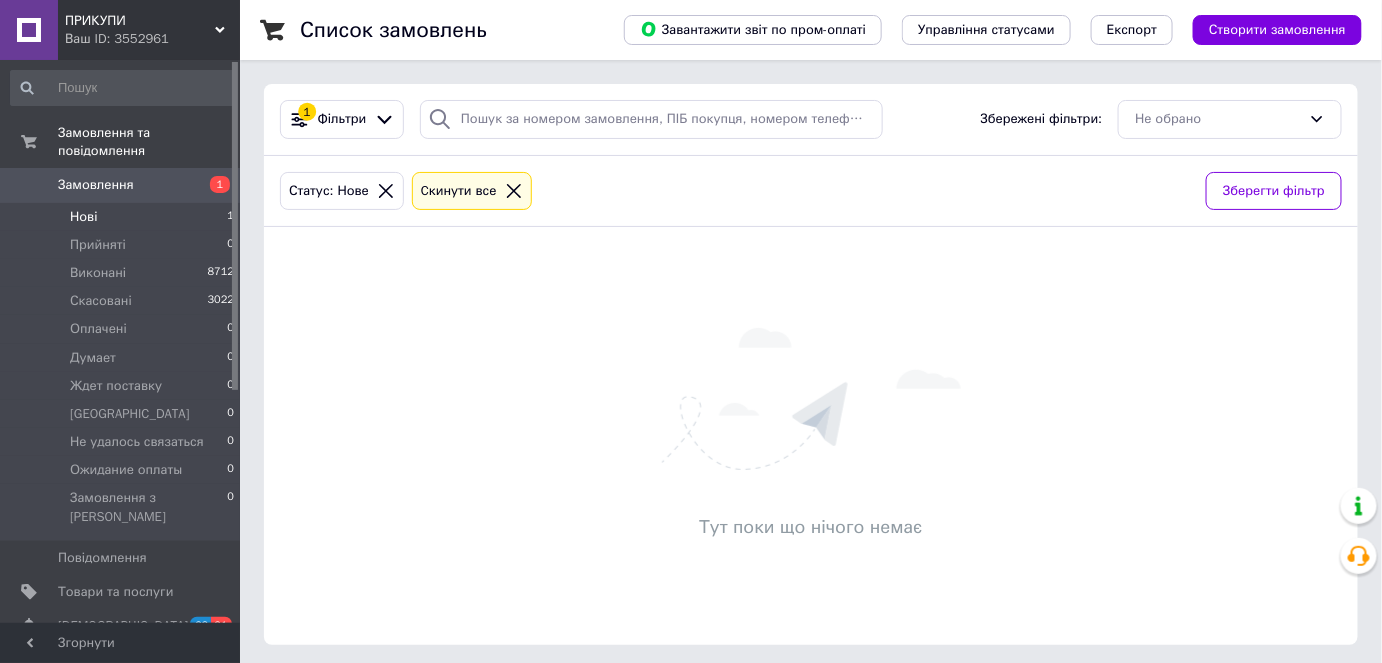 click on "Тут поки що нічого немає" at bounding box center (811, 436) 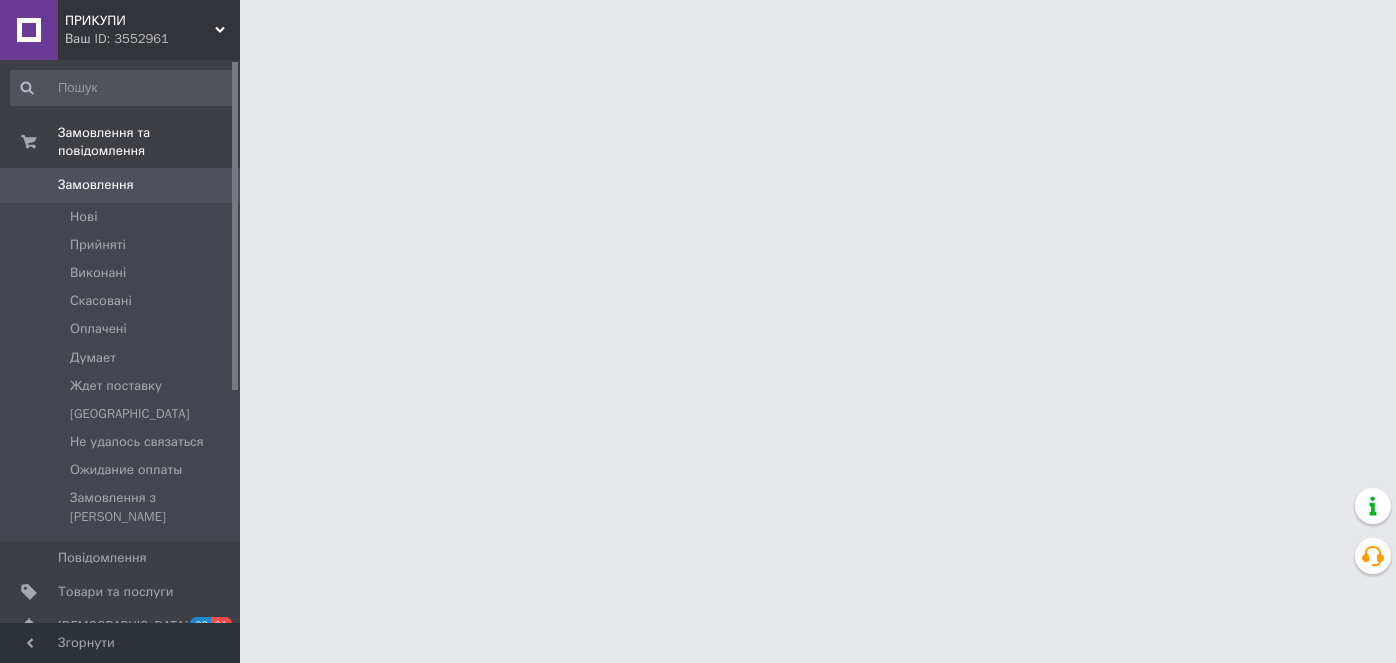 scroll, scrollTop: 0, scrollLeft: 0, axis: both 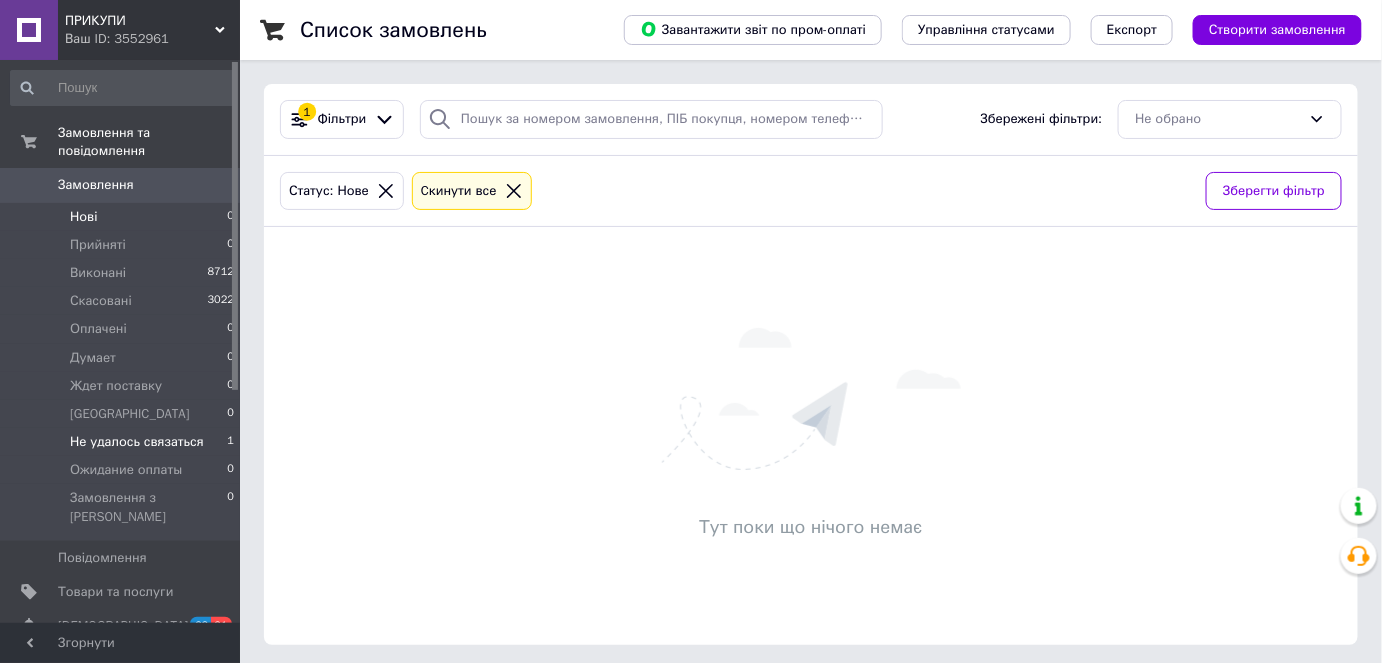 click on "Не удалось связаться 1" at bounding box center [123, 442] 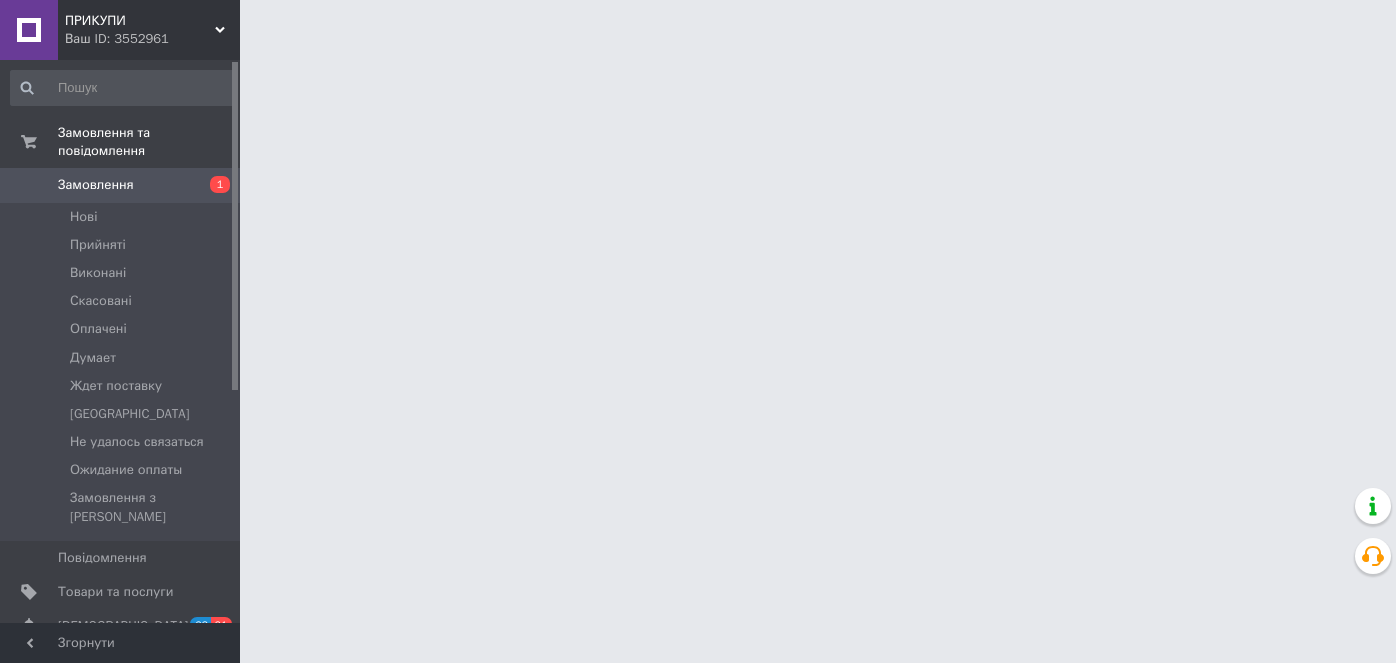 scroll, scrollTop: 0, scrollLeft: 0, axis: both 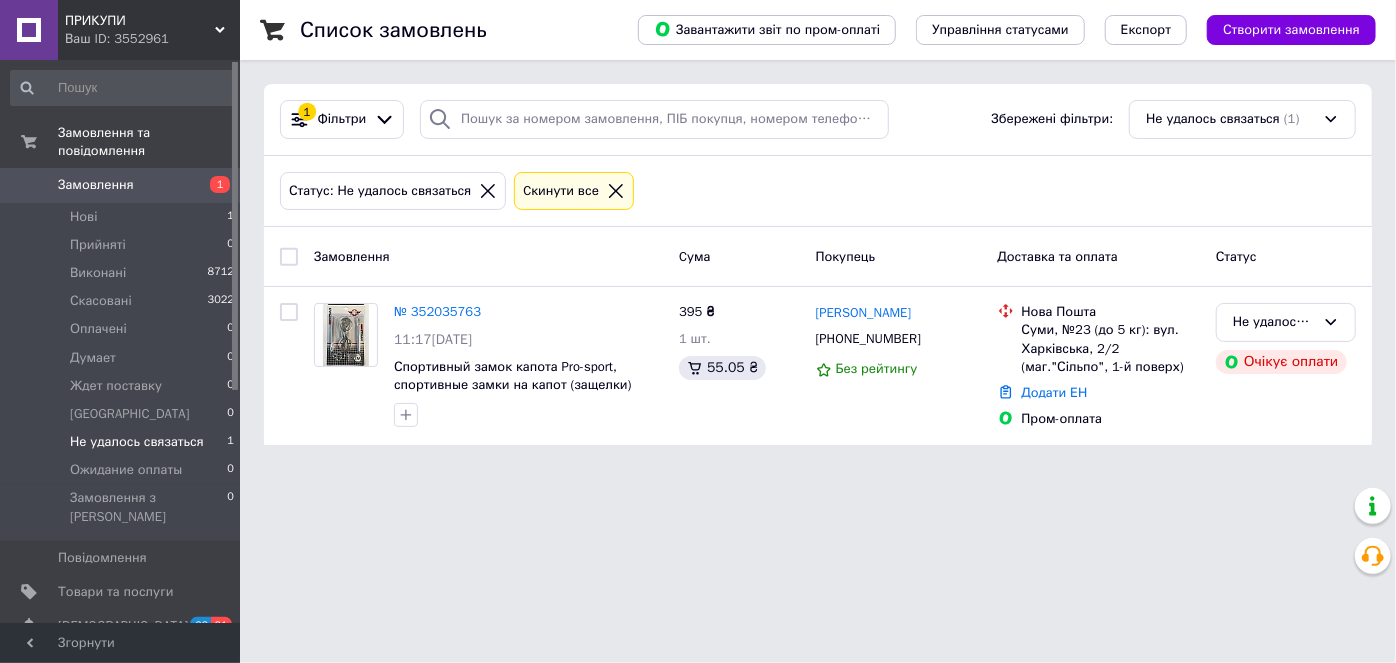 click on "ПРИКУПИ Ваш ID: 3552961 Сайт ПРИКУПИ Кабінет покупця Перевірити стан системи Сторінка на порталі Довідка Вийти Замовлення та повідомлення Замовлення 1 Нові 1 Прийняті 0 Виконані 8712 Скасовані 3022 Оплачені 0 Думает 0 Ждет поставку 0 Киев 0 Не удалось связаться 1 Ожидание оплаты 0 Замовлення з Розетки 0 Повідомлення 0 Товари та послуги Сповіщення 63 61 Показники роботи компанії Панель управління Відгуки Клієнти Каталог ProSale Аналітика Управління сайтом Гаманець компанії [PERSON_NAME] Тарифи та рахунки Prom топ" at bounding box center [698, 234] 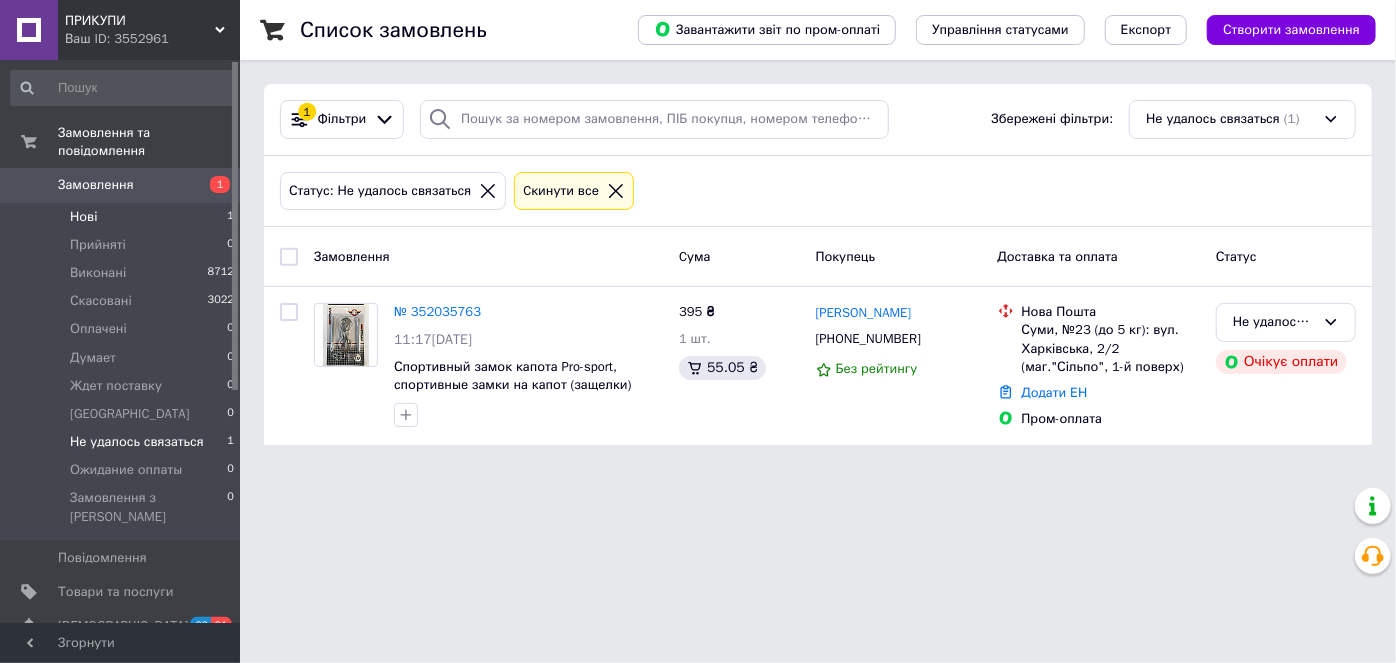click on "Нові" at bounding box center (83, 217) 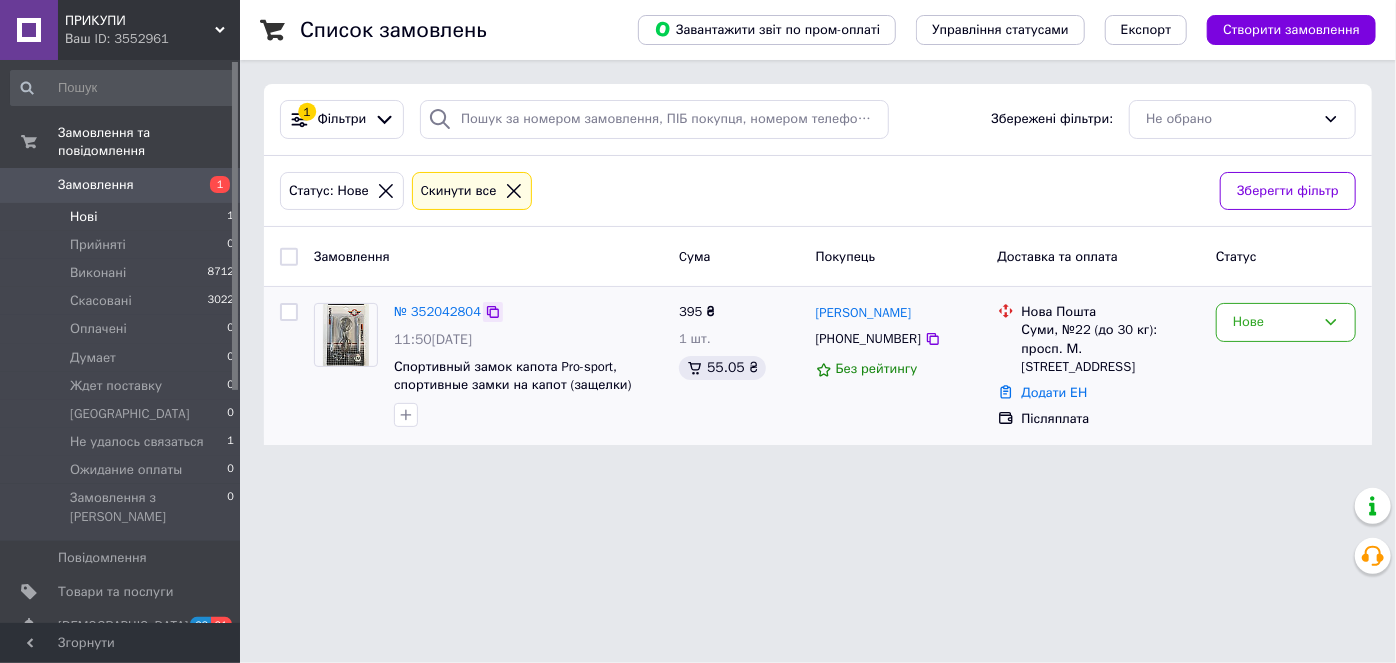 click 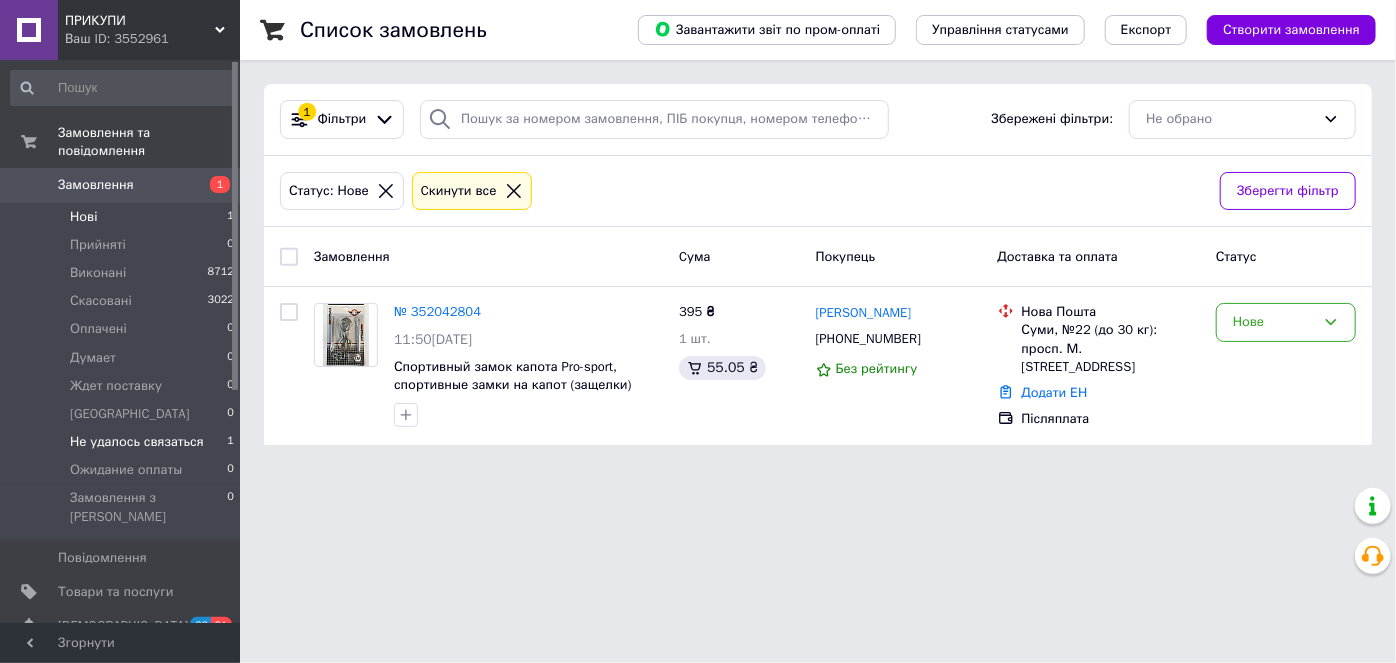 click on "Не удалось связаться" at bounding box center (137, 442) 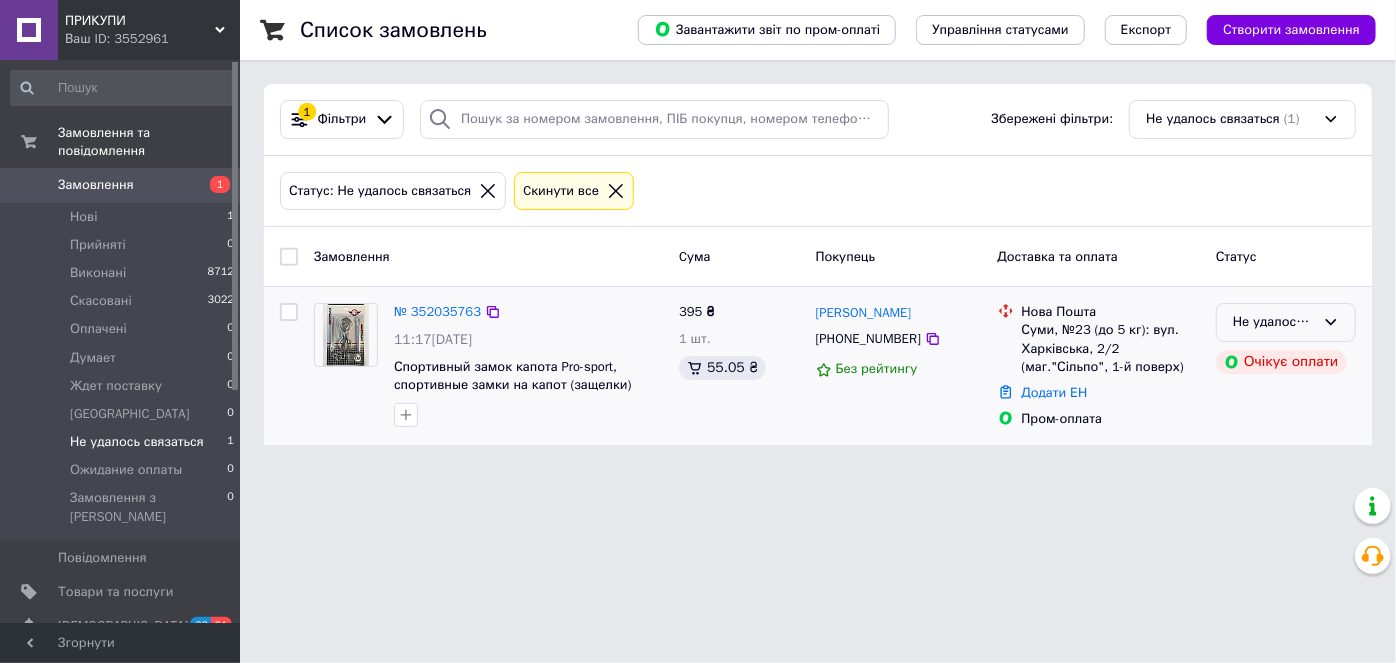 click on "Не удалось связаться" at bounding box center [1286, 322] 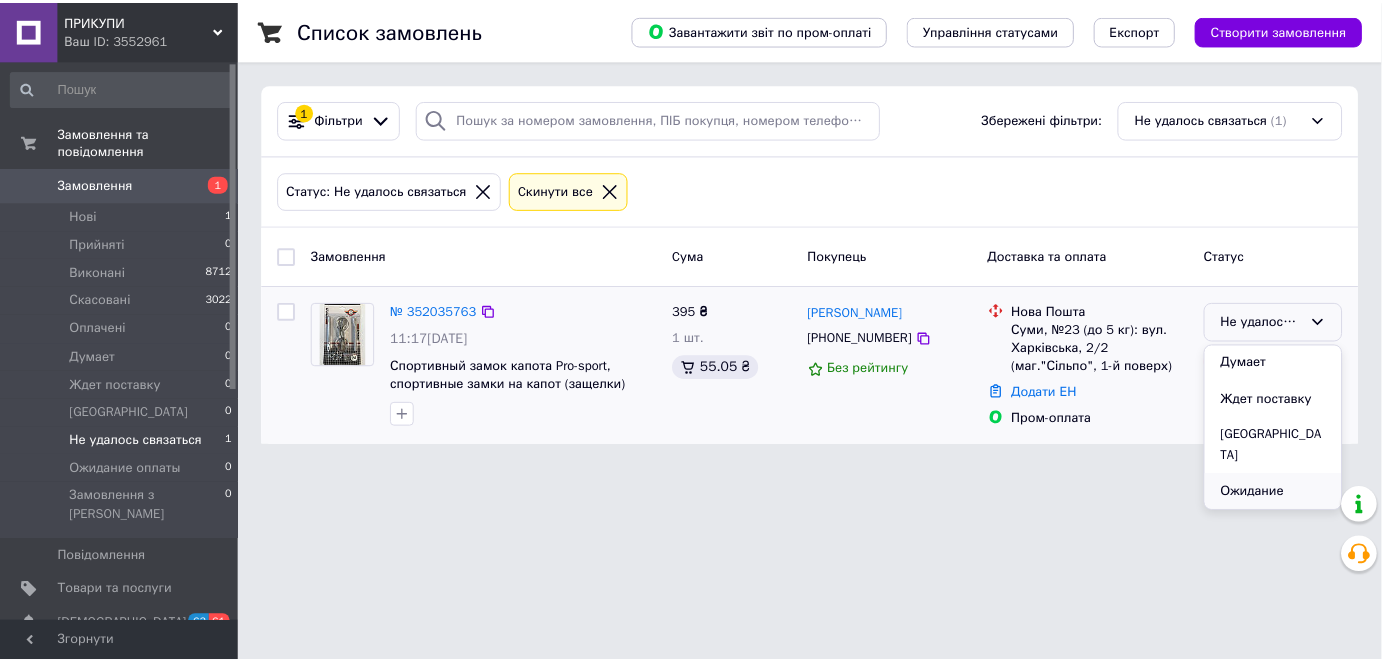 scroll, scrollTop: 0, scrollLeft: 0, axis: both 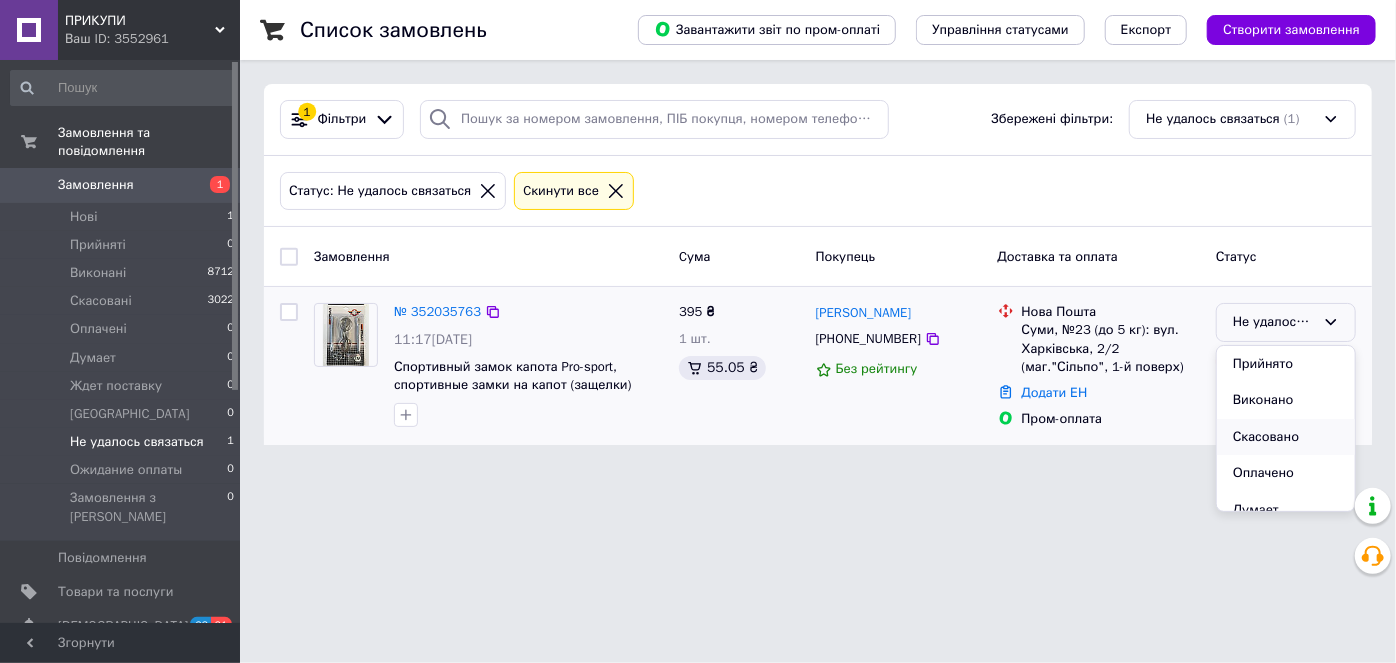 click on "Скасовано" at bounding box center [1286, 437] 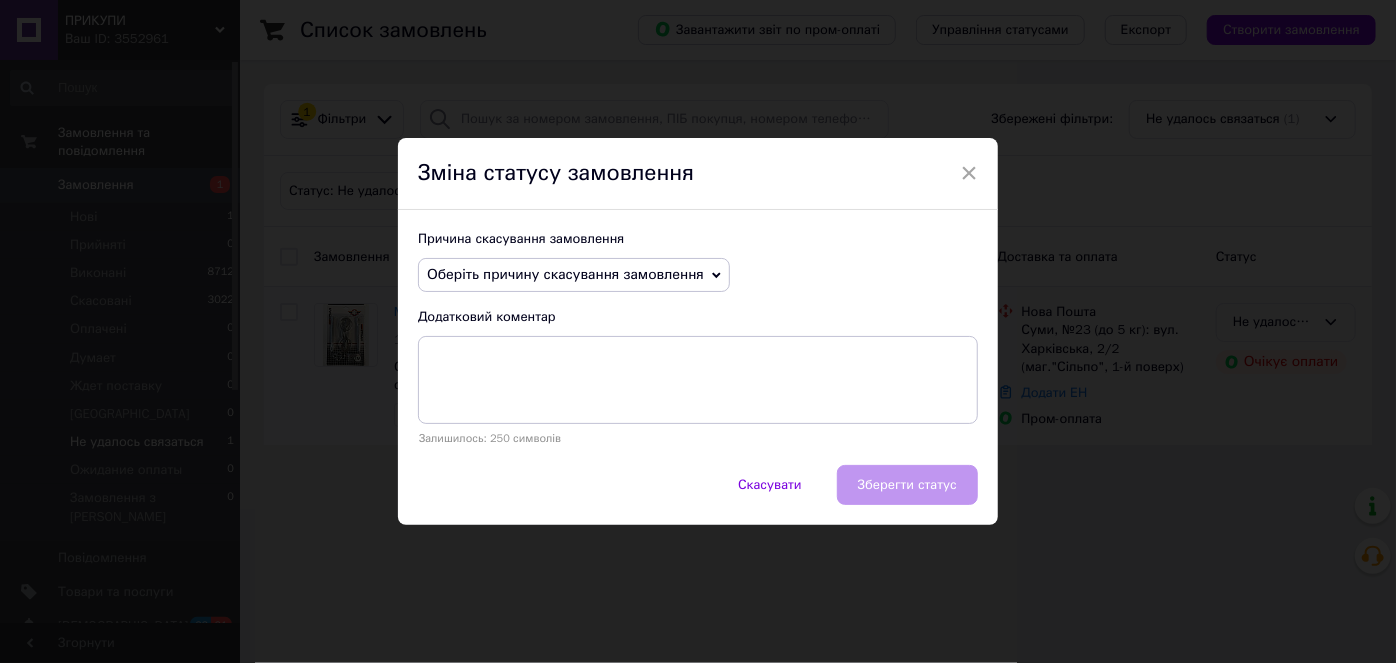 click 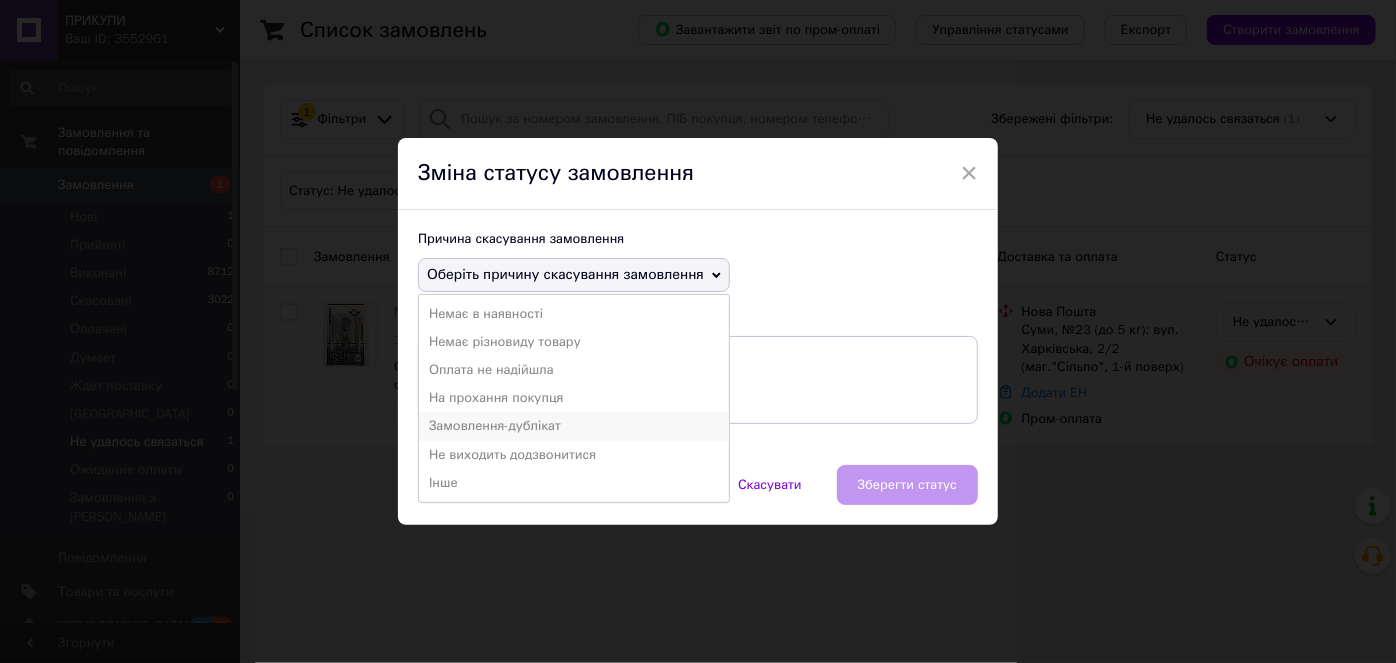 click on "Замовлення-дублікат" at bounding box center (574, 426) 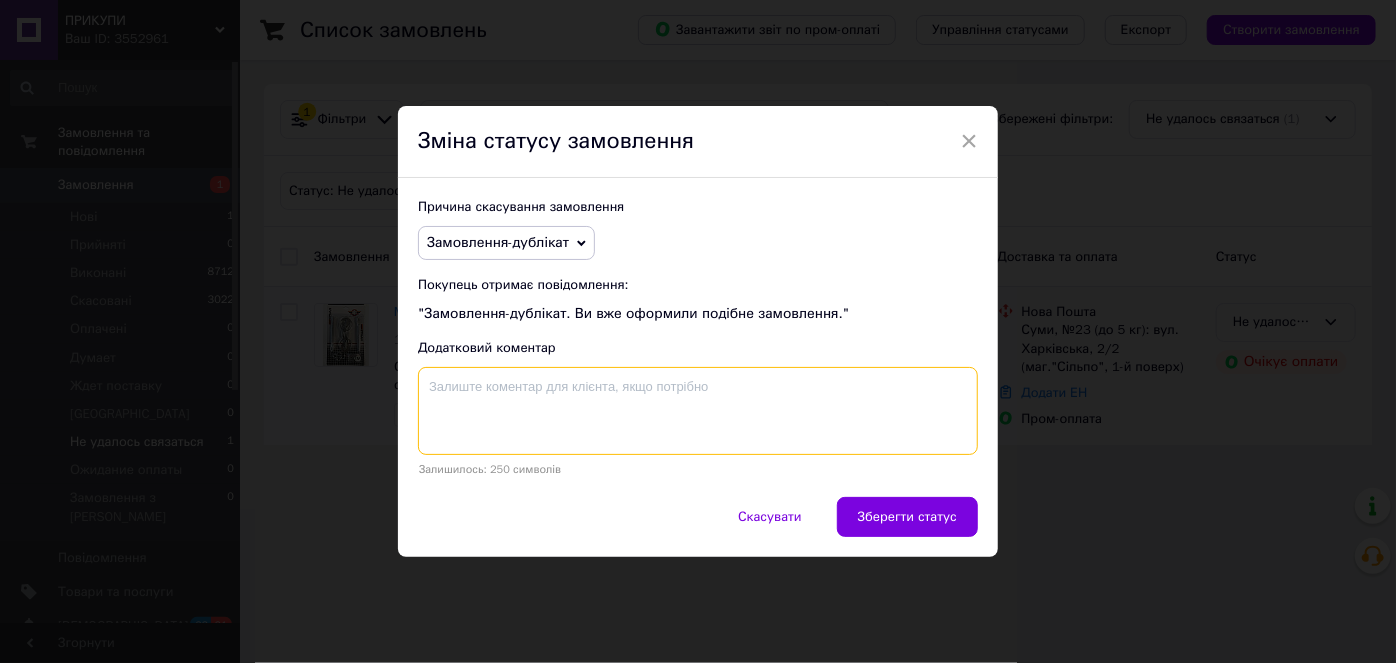 click at bounding box center [698, 411] 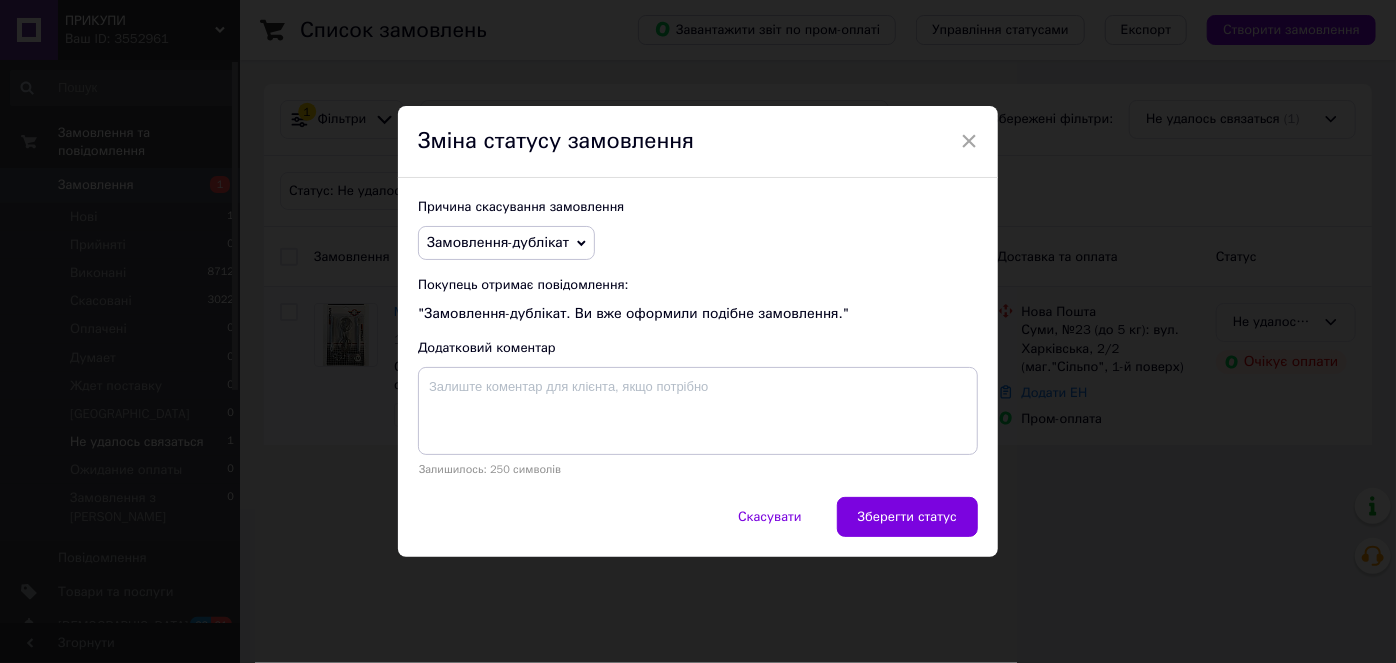 drag, startPoint x: 913, startPoint y: 504, endPoint x: 1000, endPoint y: 528, distance: 90.24966 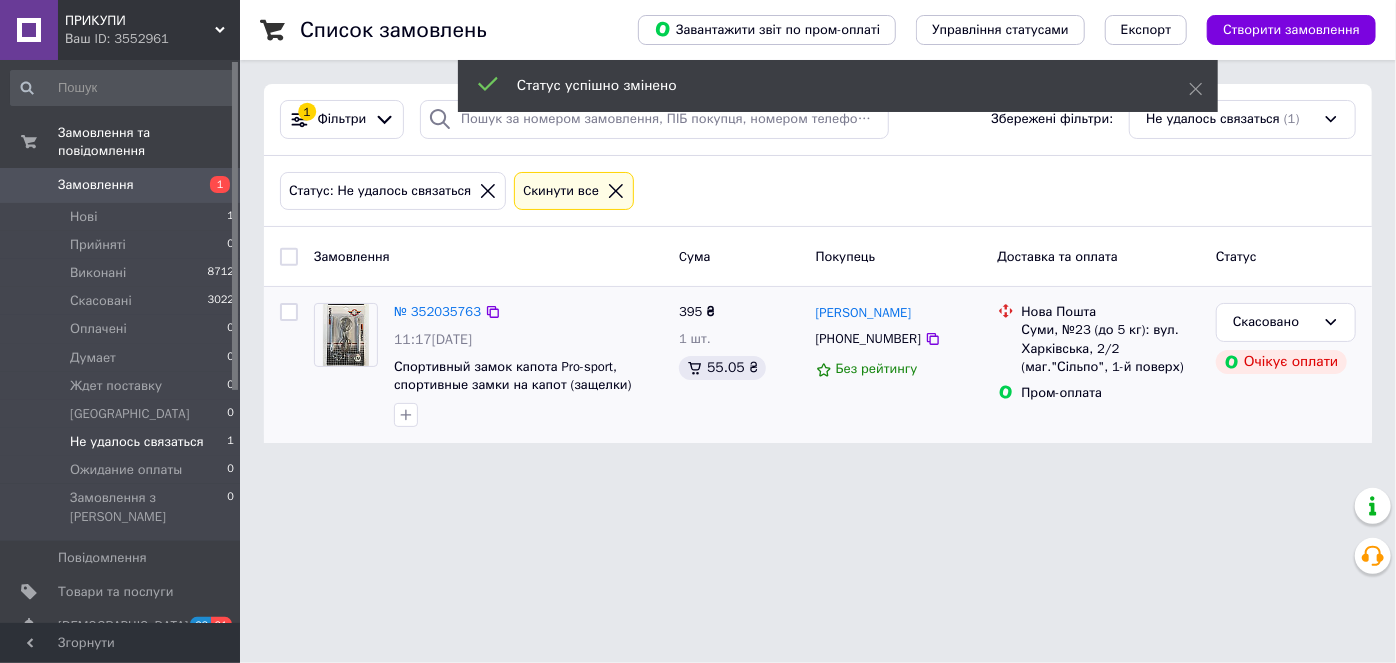 click on "ПРИКУПИ Ваш ID: 3552961 Сайт ПРИКУПИ Кабінет покупця Перевірити стан системи Сторінка на порталі Довідка Вийти Замовлення та повідомлення Замовлення 1 Нові 1 Прийняті 0 Виконані 8712 Скасовані 3022 Оплачені 0 Думает 0 Ждет поставку 0 Киев 0 Не удалось связаться 1 Ожидание оплаты 0 Замовлення з Розетки 0 Повідомлення 0 Товари та послуги Сповіщення 63 61 Показники роботи компанії Панель управління Відгуки Клієнти Каталог ProSale Аналітика Управління сайтом Гаманець компанії Маркет Налаштування Тарифи та рахунки Prom топ" at bounding box center [698, 233] 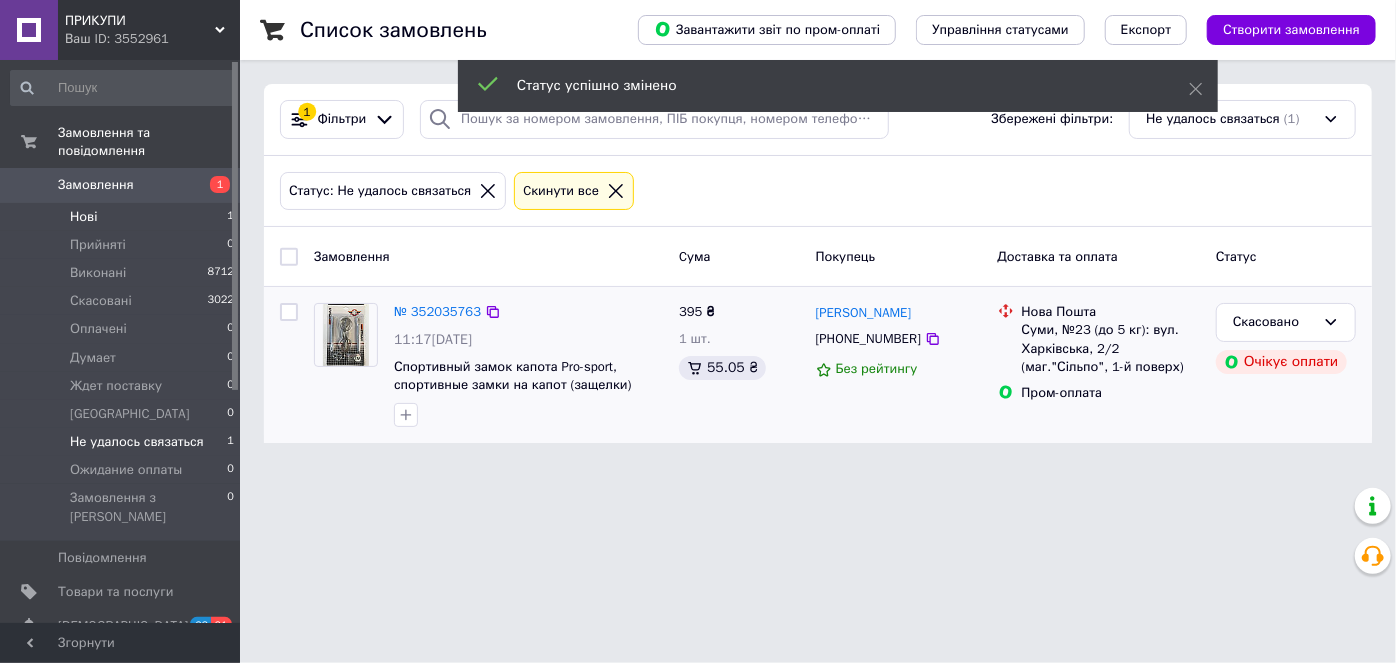 click on "Нові 1" at bounding box center (123, 217) 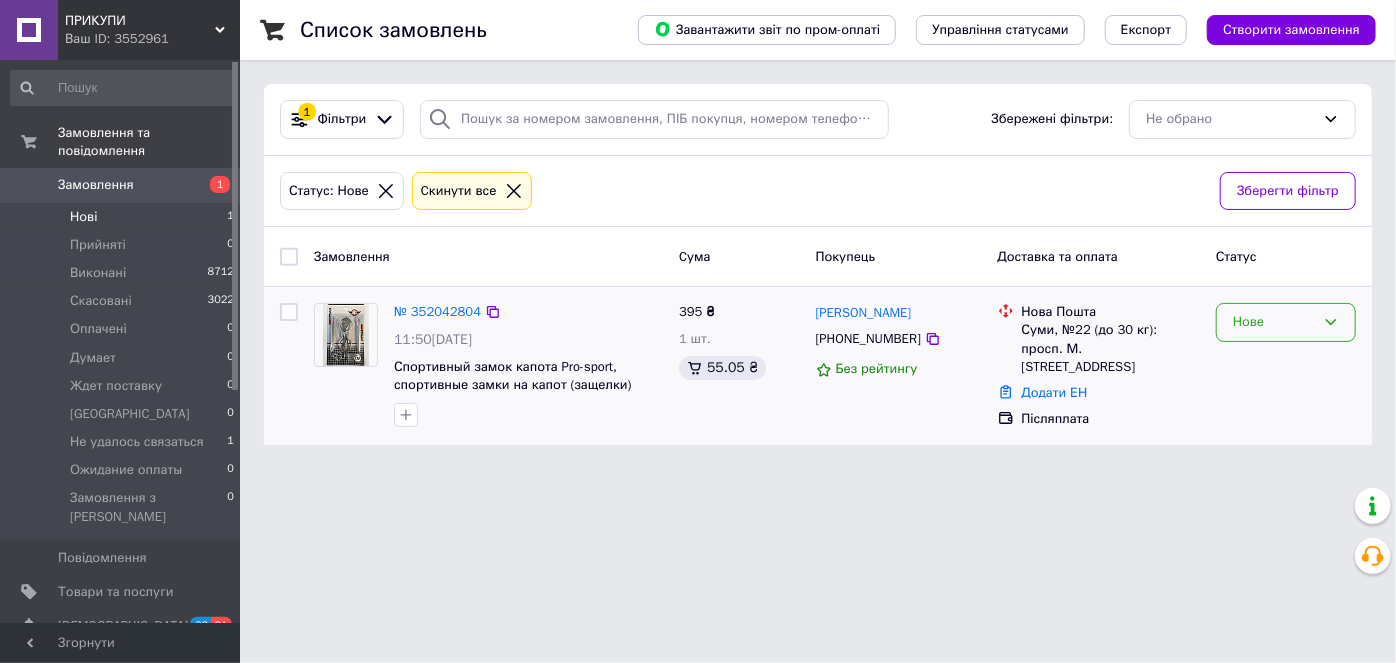 click 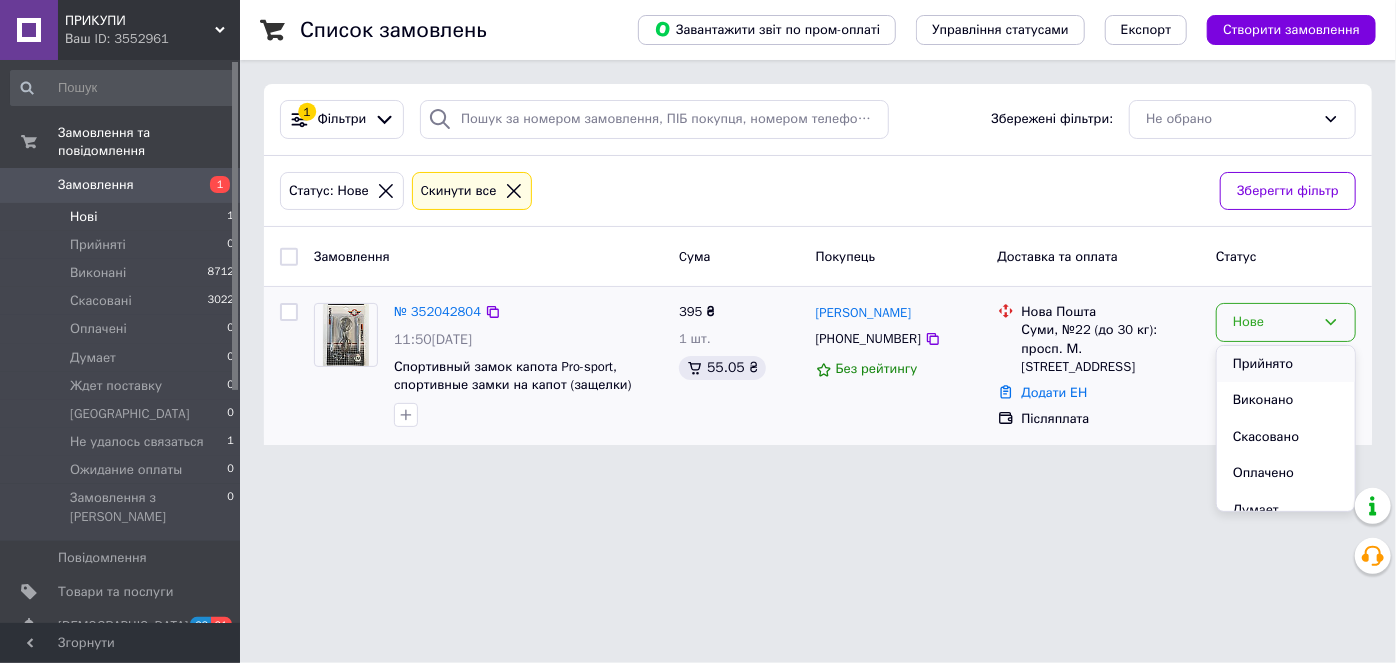 click on "Прийнято" at bounding box center (1286, 364) 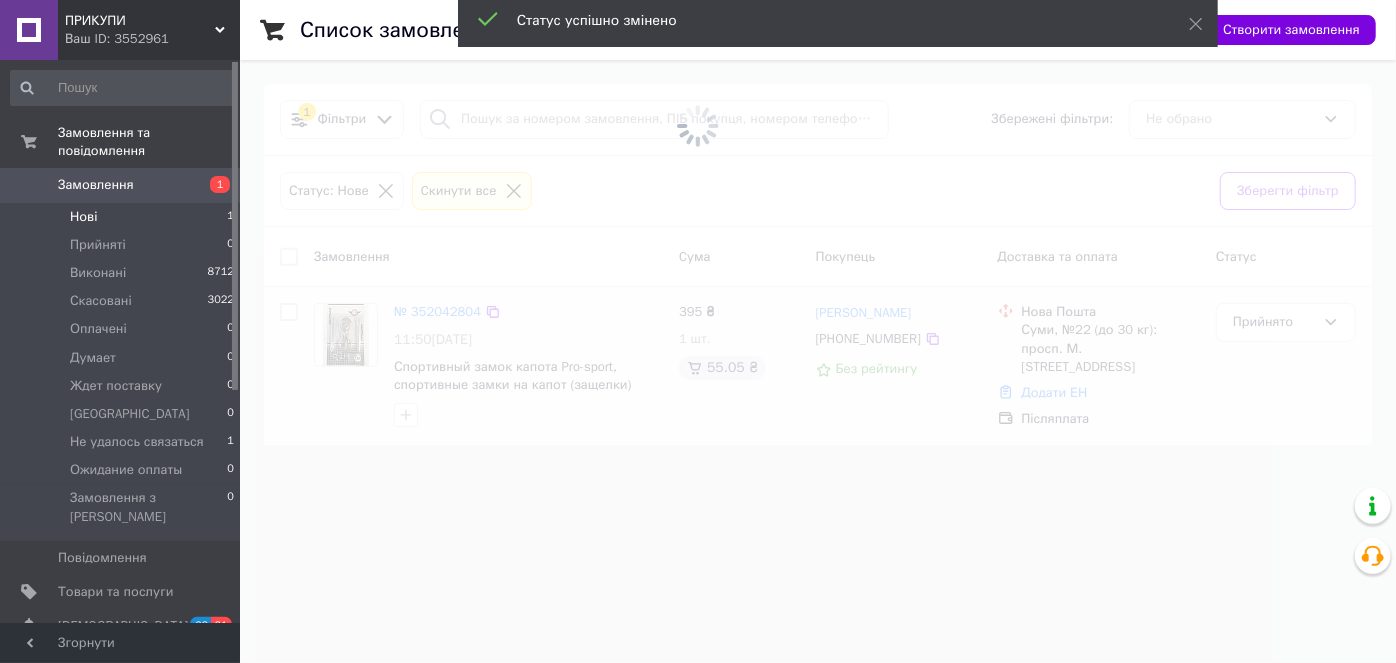 click at bounding box center [698, 331] 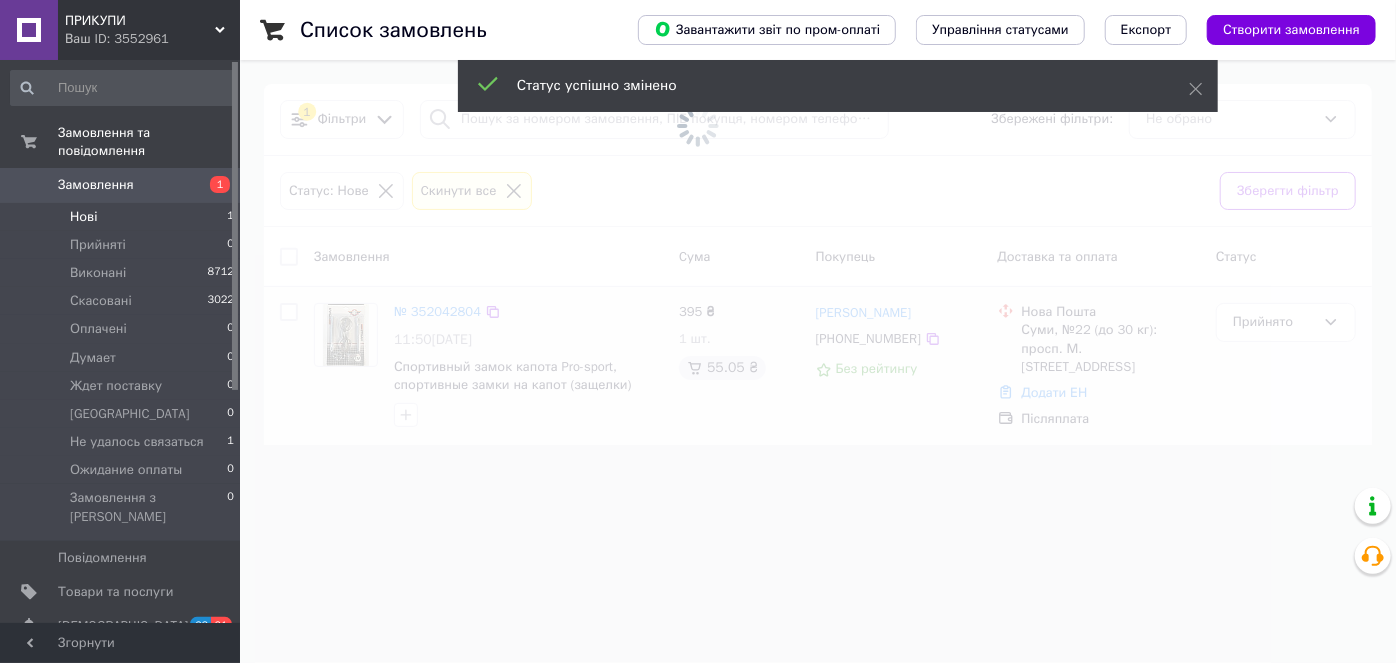 click on "Нові" at bounding box center (83, 217) 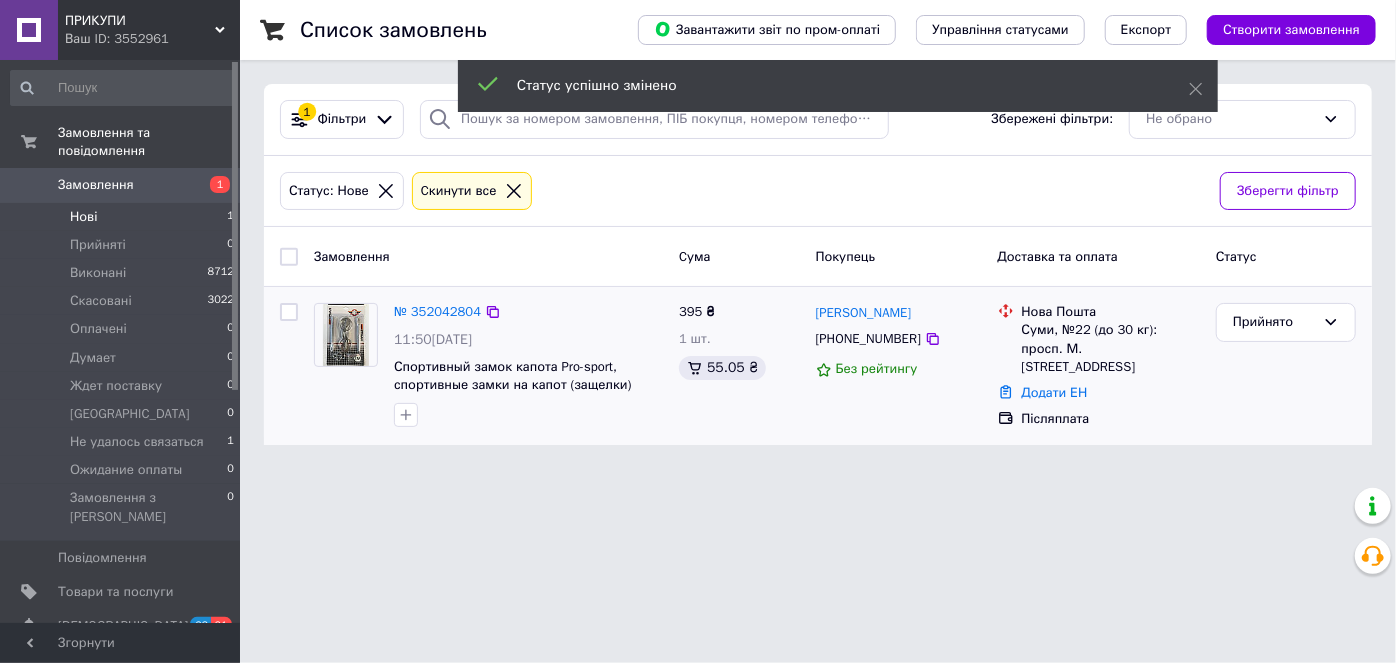 click on "ПРИКУПИ Ваш ID: 3552961 Сайт ПРИКУПИ Кабінет покупця Перевірити стан системи Сторінка на порталі Довідка Вийти Замовлення та повідомлення Замовлення 1 Нові 1 Прийняті 0 Виконані 8712 Скасовані 3022 Оплачені 0 Думает 0 Ждет поставку 0 Киев 0 Не удалось связаться 1 Ожидание оплаты 0 Замовлення з Розетки 0 Повідомлення 0 Товари та послуги Сповіщення 63 61 Показники роботи компанії Панель управління Відгуки Клієнти Каталог ProSale Аналітика Управління сайтом Гаманець компанії Маркет Налаштування Тарифи та рахунки Prom топ" at bounding box center (698, 234) 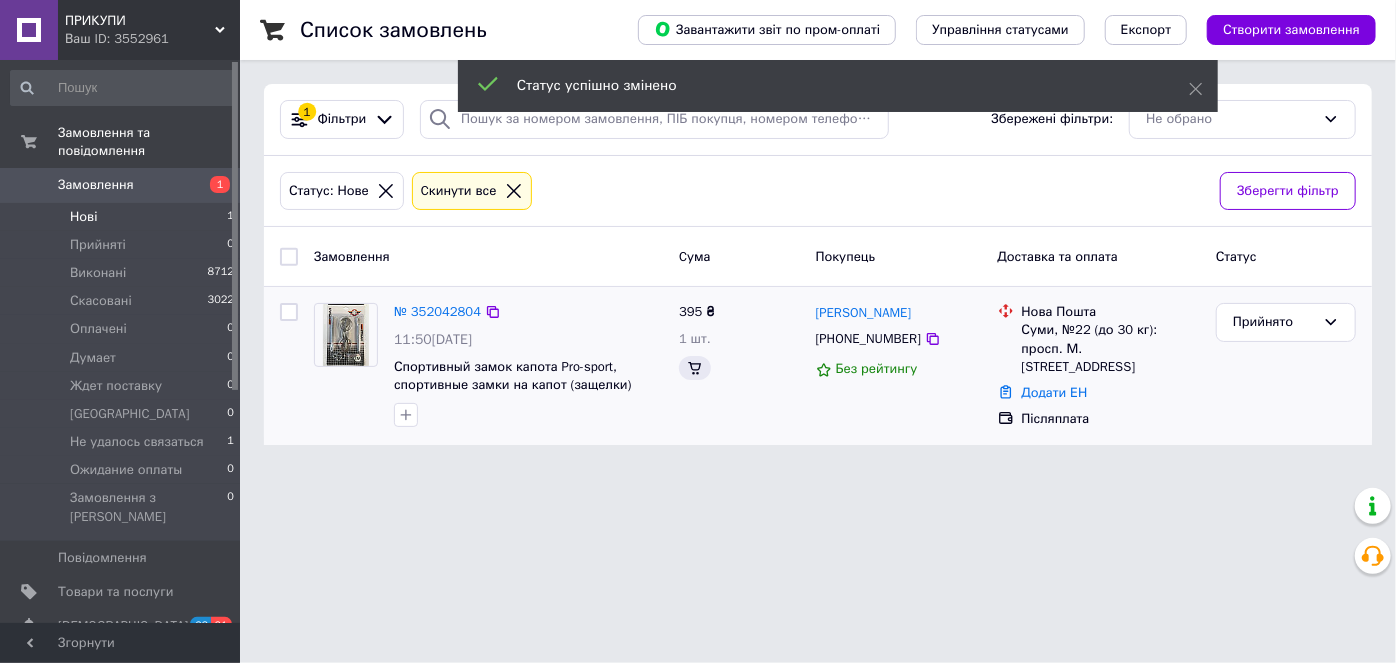 click on "Нові 1" at bounding box center (123, 217) 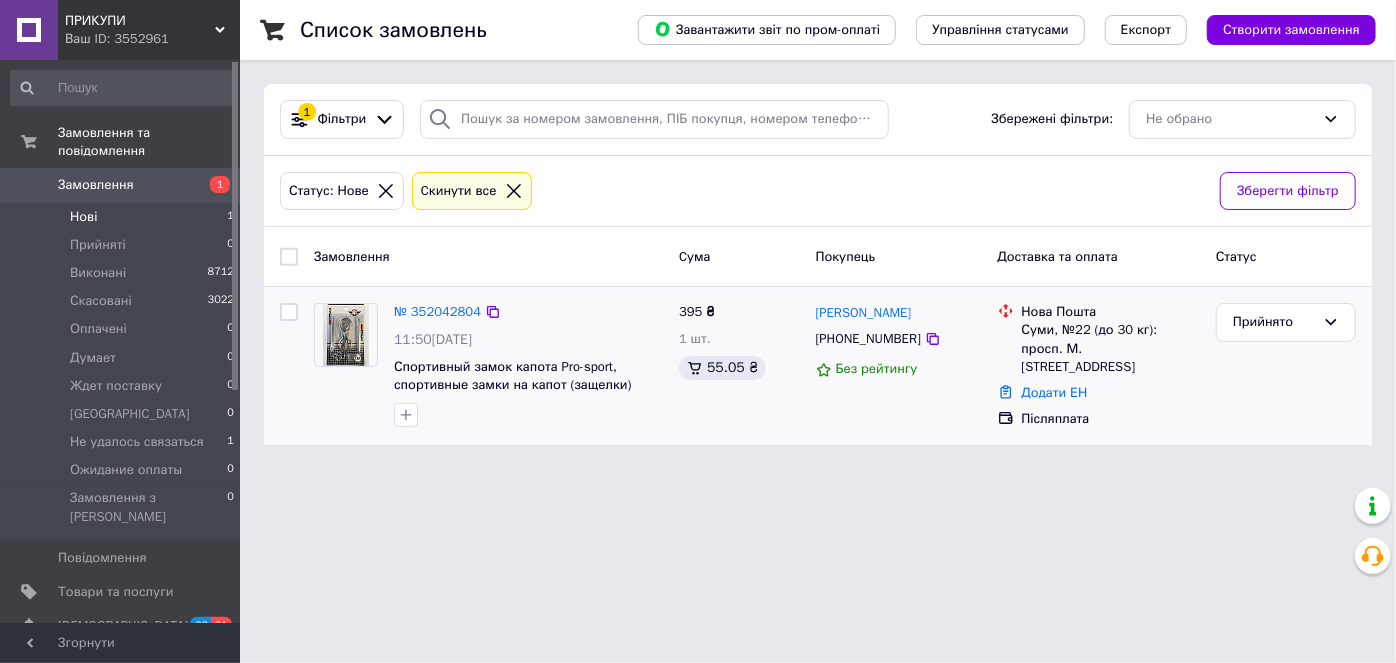 drag, startPoint x: 720, startPoint y: 601, endPoint x: 714, endPoint y: 443, distance: 158.11388 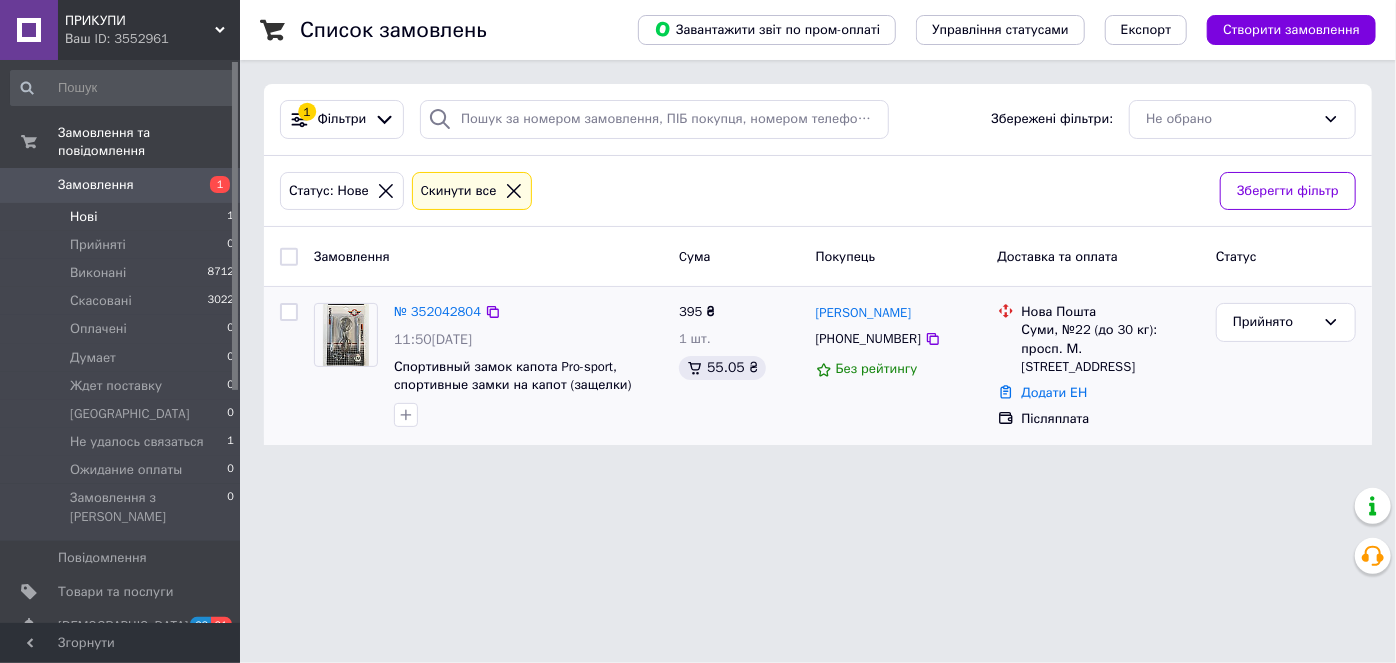 click on "ПРИКУПИ Ваш ID: 3552961 Сайт ПРИКУПИ Кабінет покупця Перевірити стан системи Сторінка на порталі Довідка Вийти Замовлення та повідомлення Замовлення 1 Нові 1 Прийняті 0 Виконані 8712 Скасовані 3022 Оплачені 0 Думает 0 Ждет поставку 0 Киев 0 Не удалось связаться 1 Ожидание оплаты 0 Замовлення з Розетки 0 Повідомлення 0 Товари та послуги Сповіщення 63 61 Показники роботи компанії Панель управління Відгуки Клієнти Каталог ProSale Аналітика Управління сайтом Гаманець компанії Маркет Налаштування Тарифи та рахунки Prom топ" at bounding box center (698, 234) 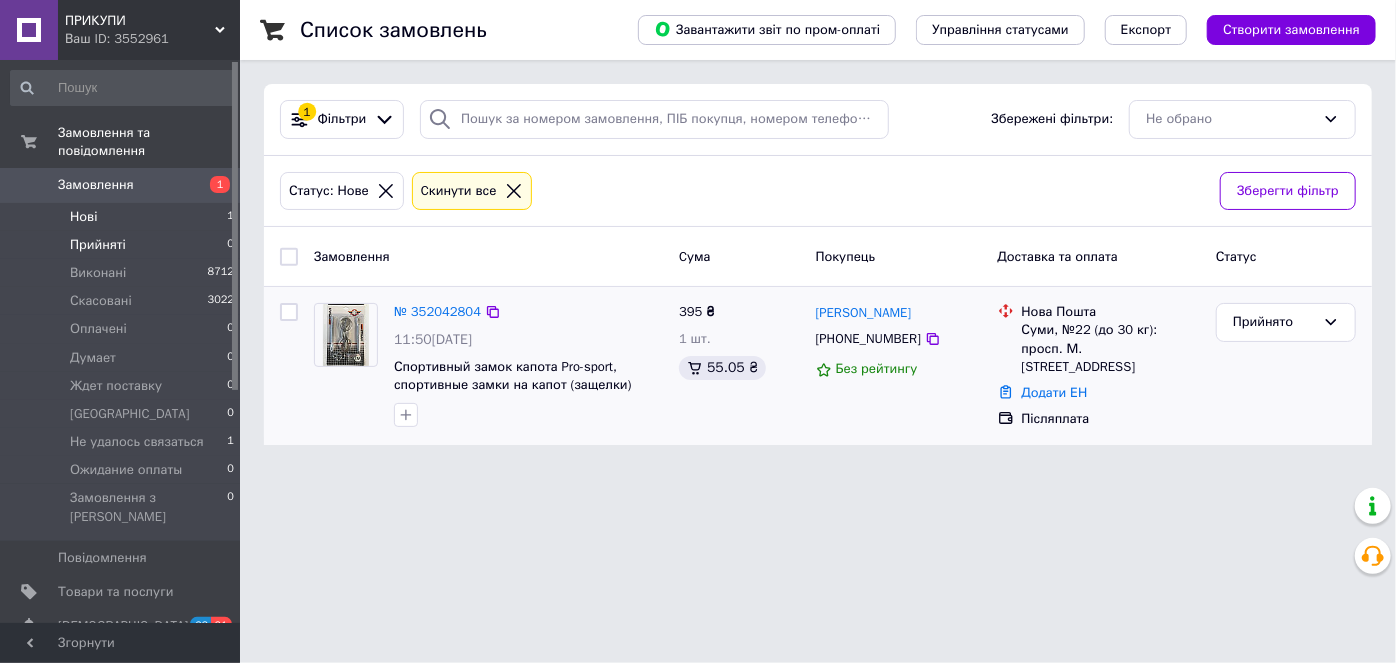 click on "Прийняті" at bounding box center [98, 245] 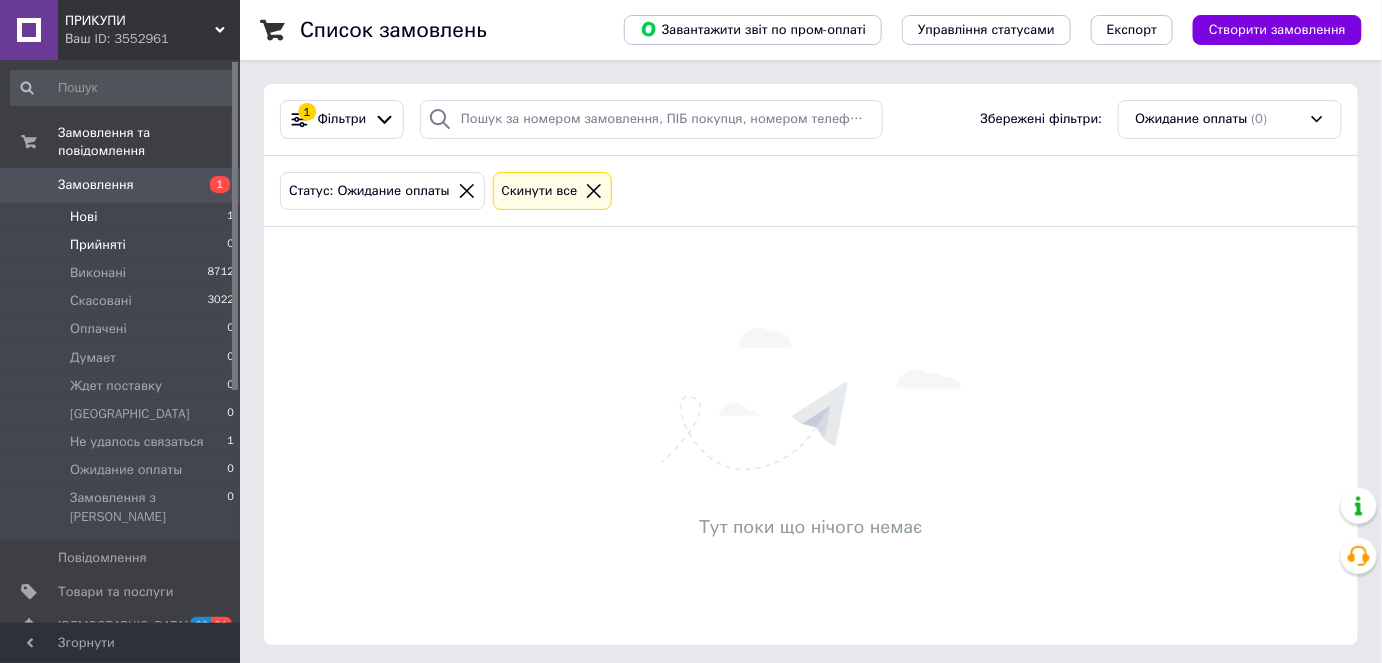 click on "Нові" at bounding box center (83, 217) 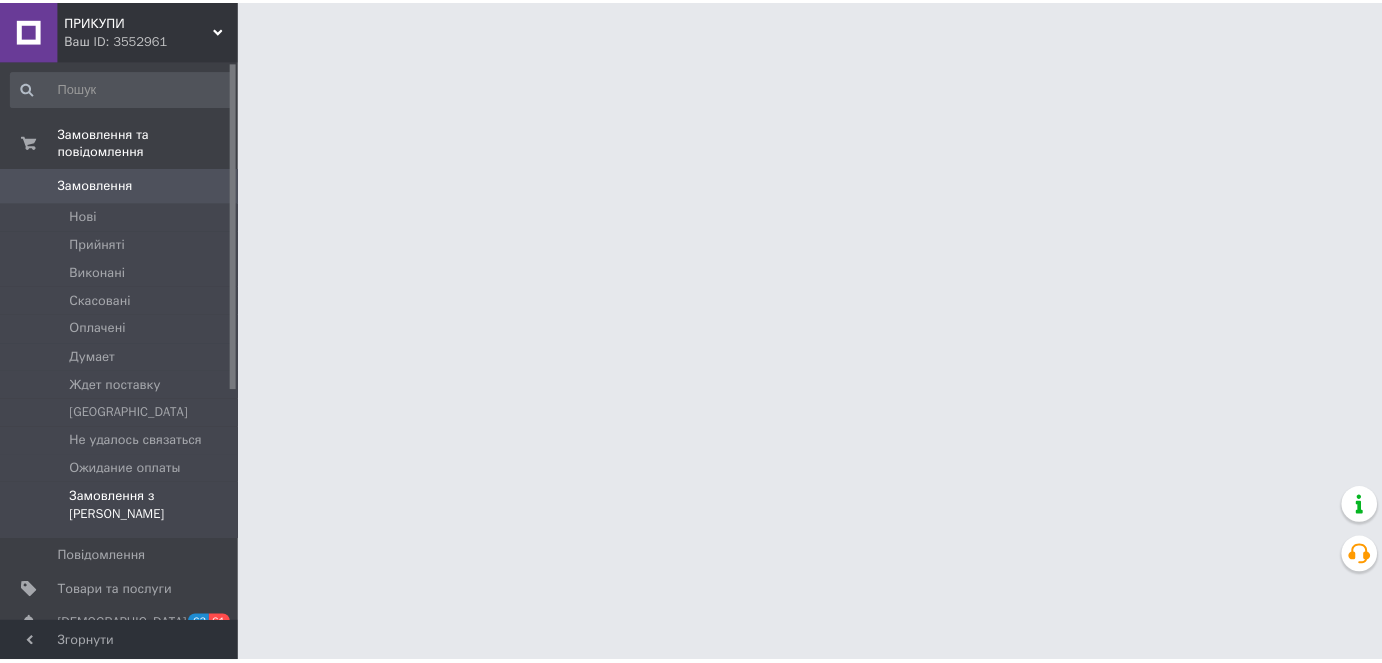 scroll, scrollTop: 0, scrollLeft: 0, axis: both 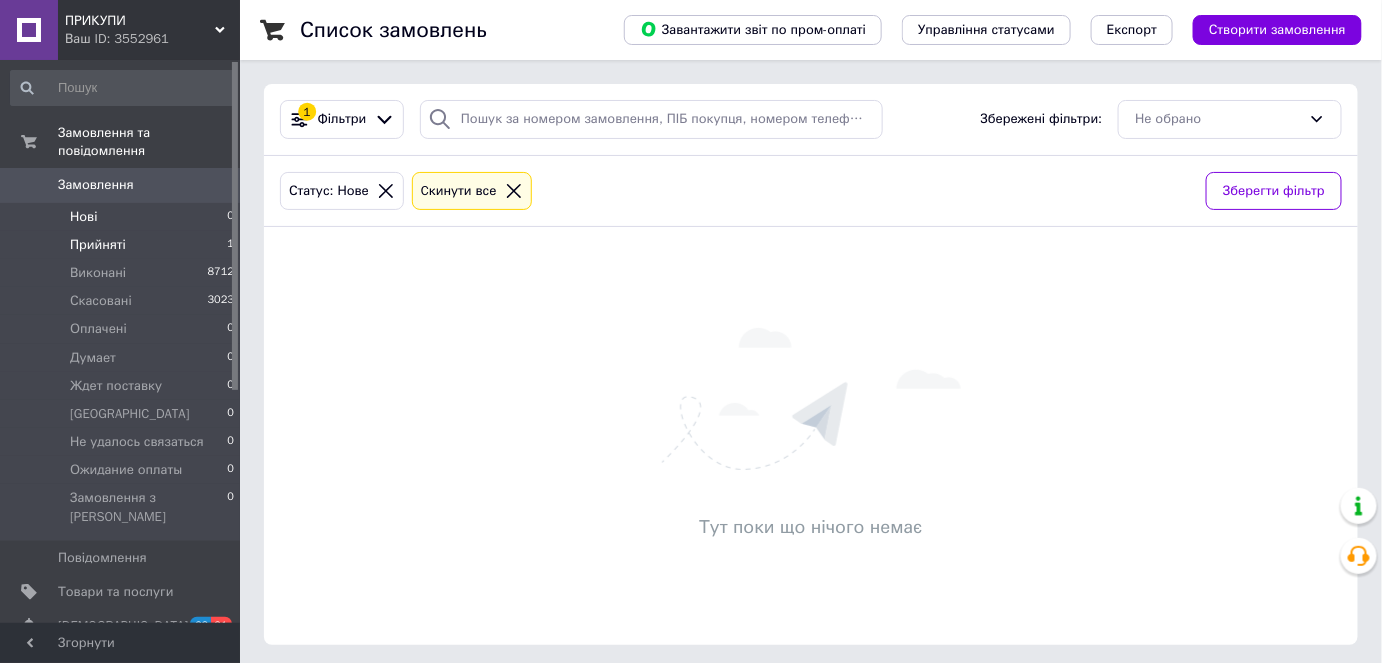 click on "Прийняті" at bounding box center (98, 245) 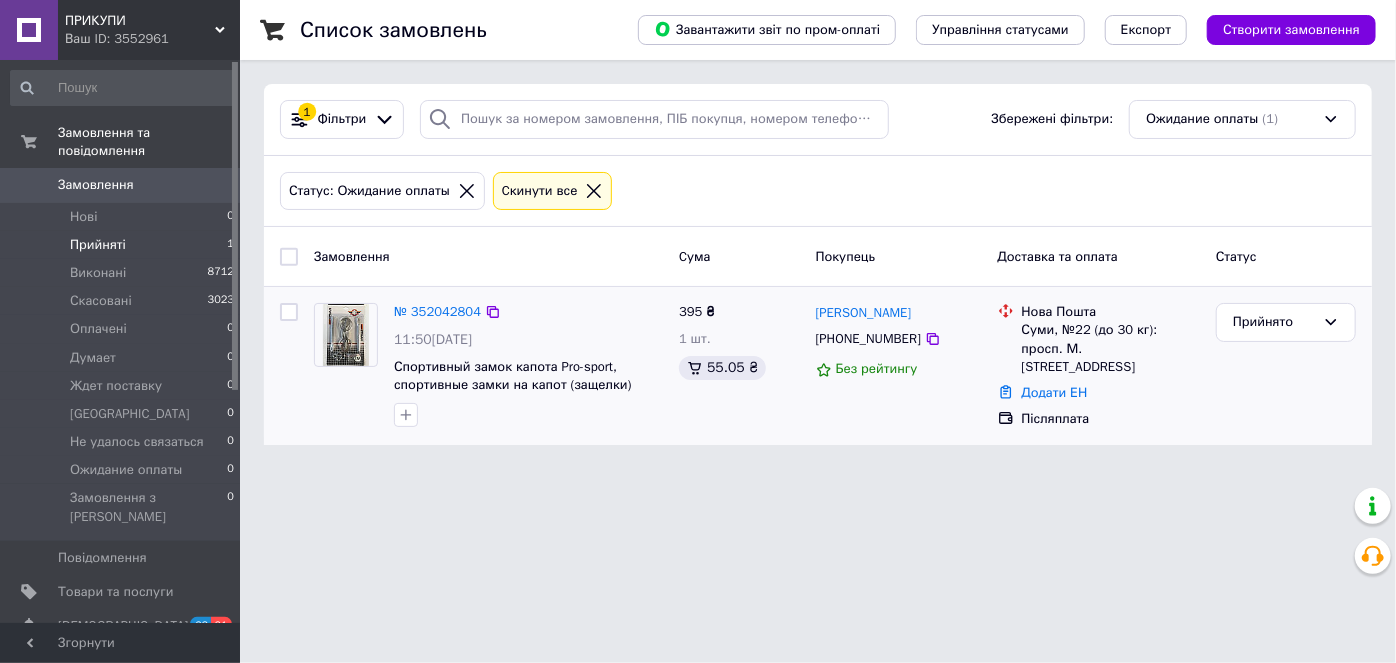 drag, startPoint x: 445, startPoint y: 318, endPoint x: 814, endPoint y: 429, distance: 385.33362 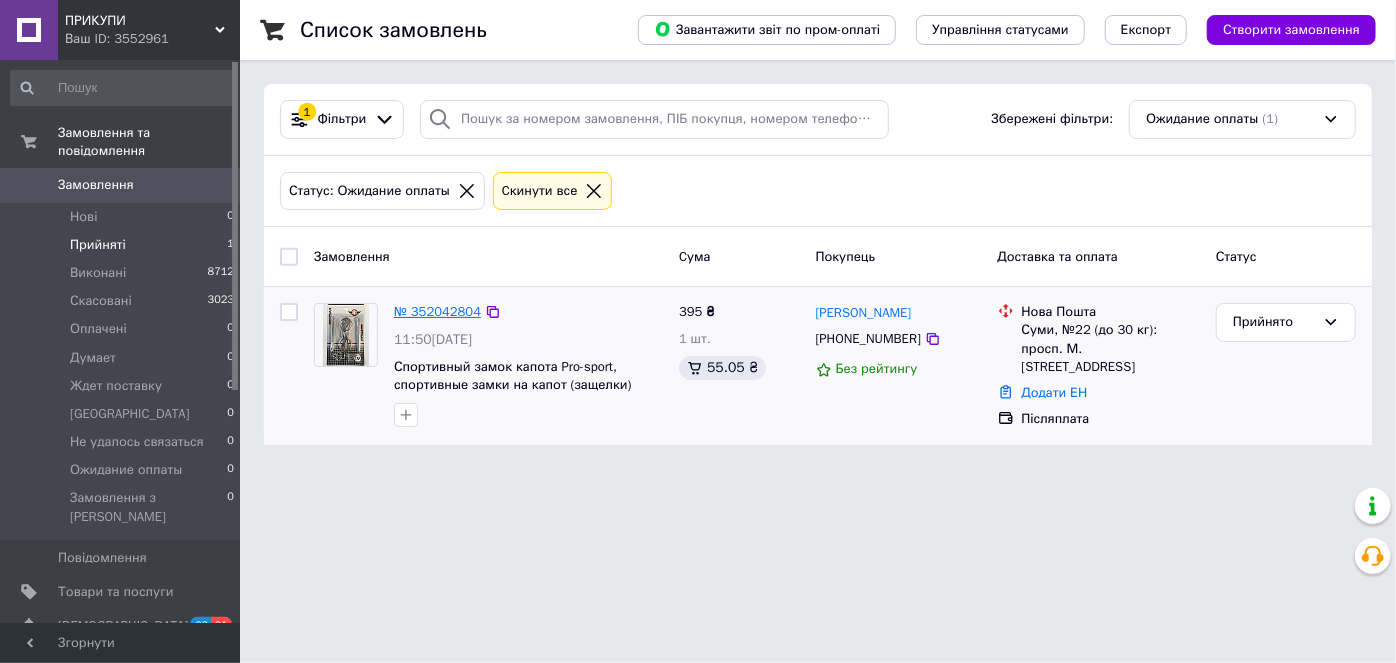 click on "№ 352042804" at bounding box center (437, 311) 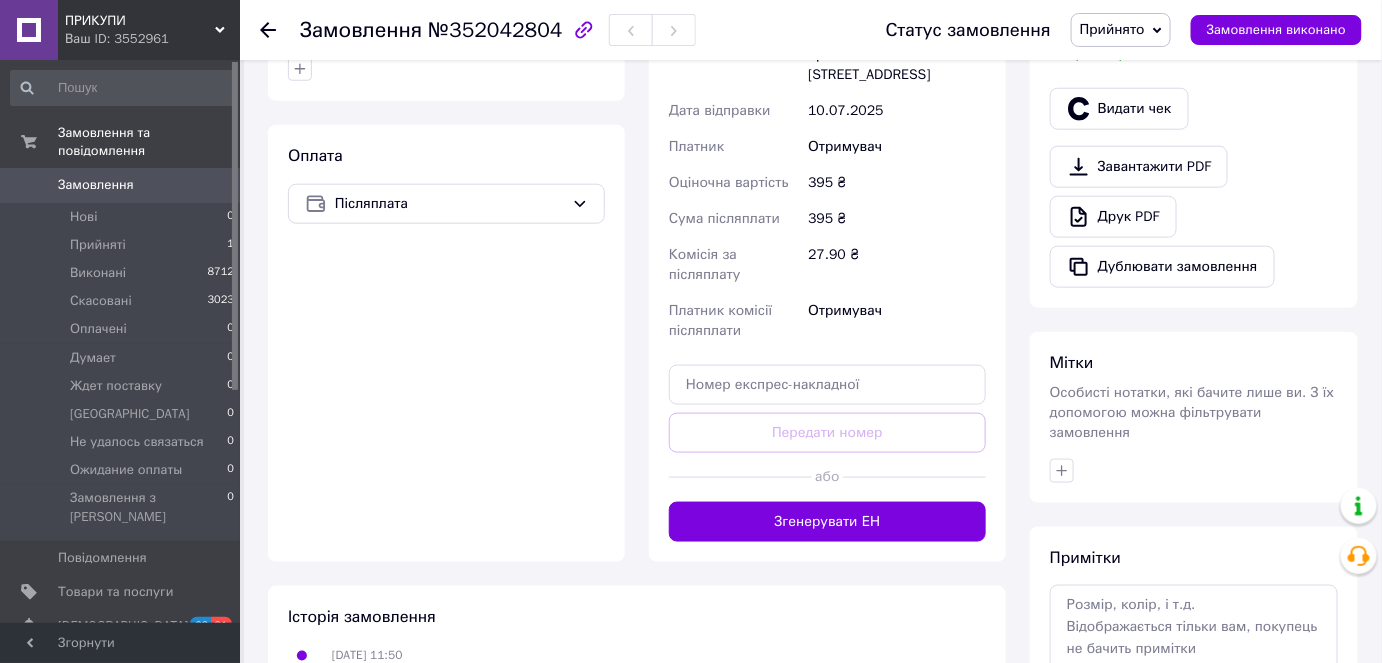 scroll, scrollTop: 725, scrollLeft: 0, axis: vertical 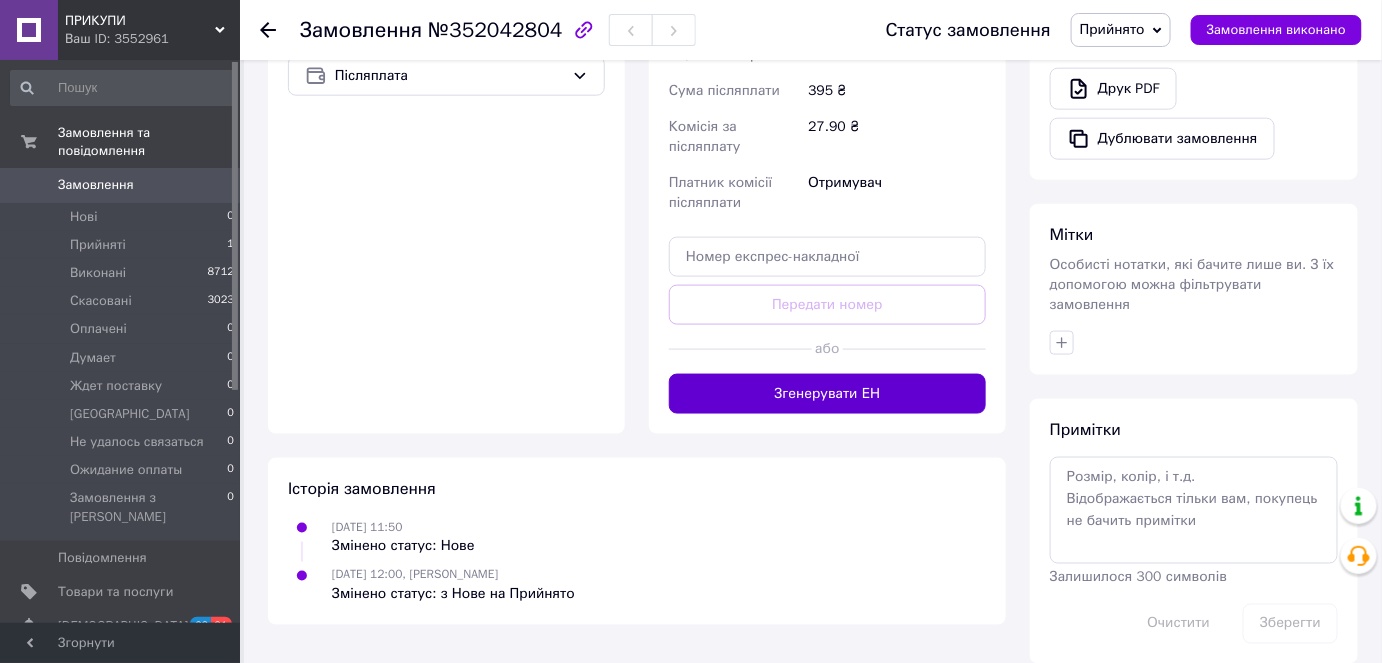 click on "Згенерувати ЕН" at bounding box center [827, 394] 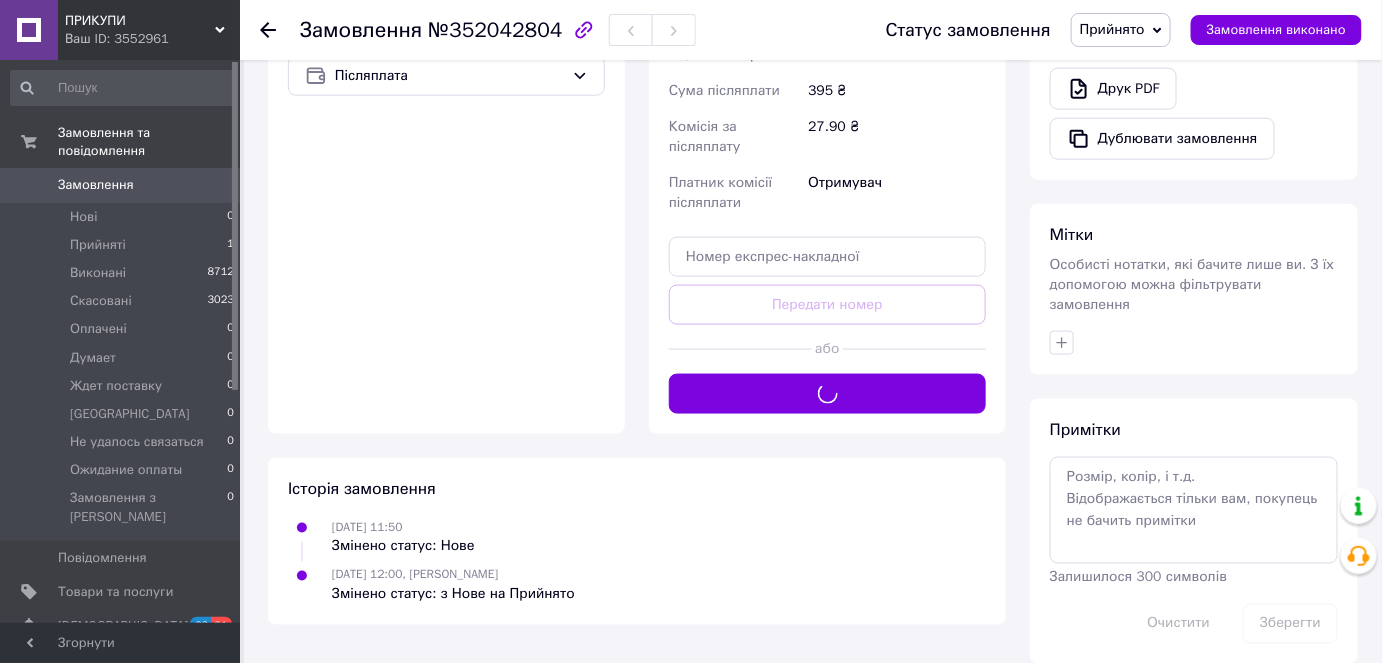 drag, startPoint x: 1158, startPoint y: 27, endPoint x: 1154, endPoint y: 53, distance: 26.305893 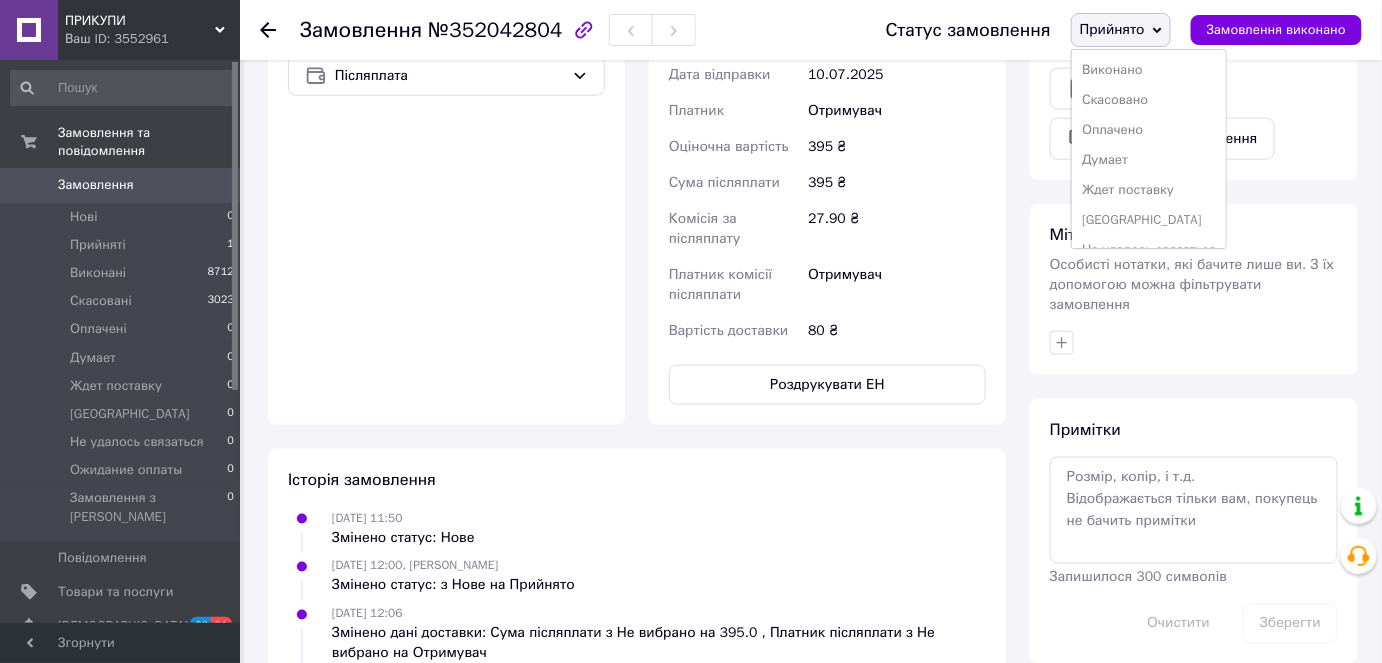 click on "Виконано" at bounding box center [1149, 70] 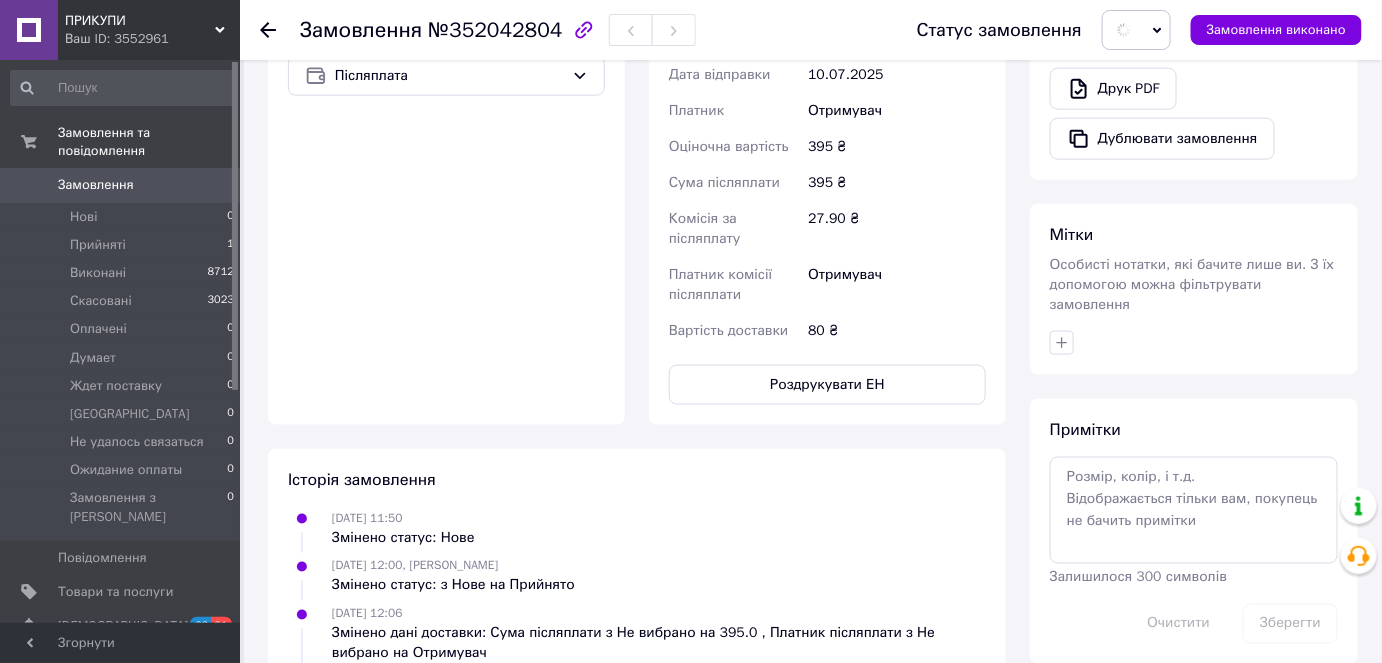 scroll, scrollTop: 271, scrollLeft: 0, axis: vertical 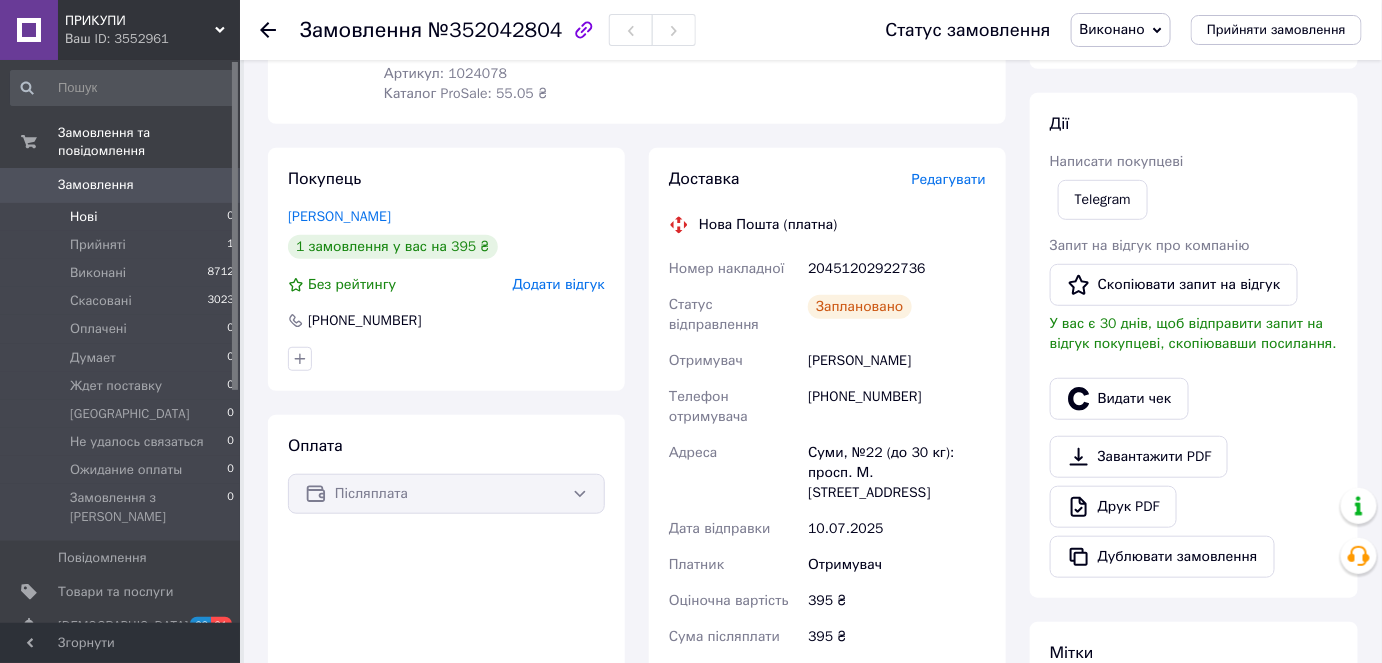 click on "Нові" at bounding box center (83, 217) 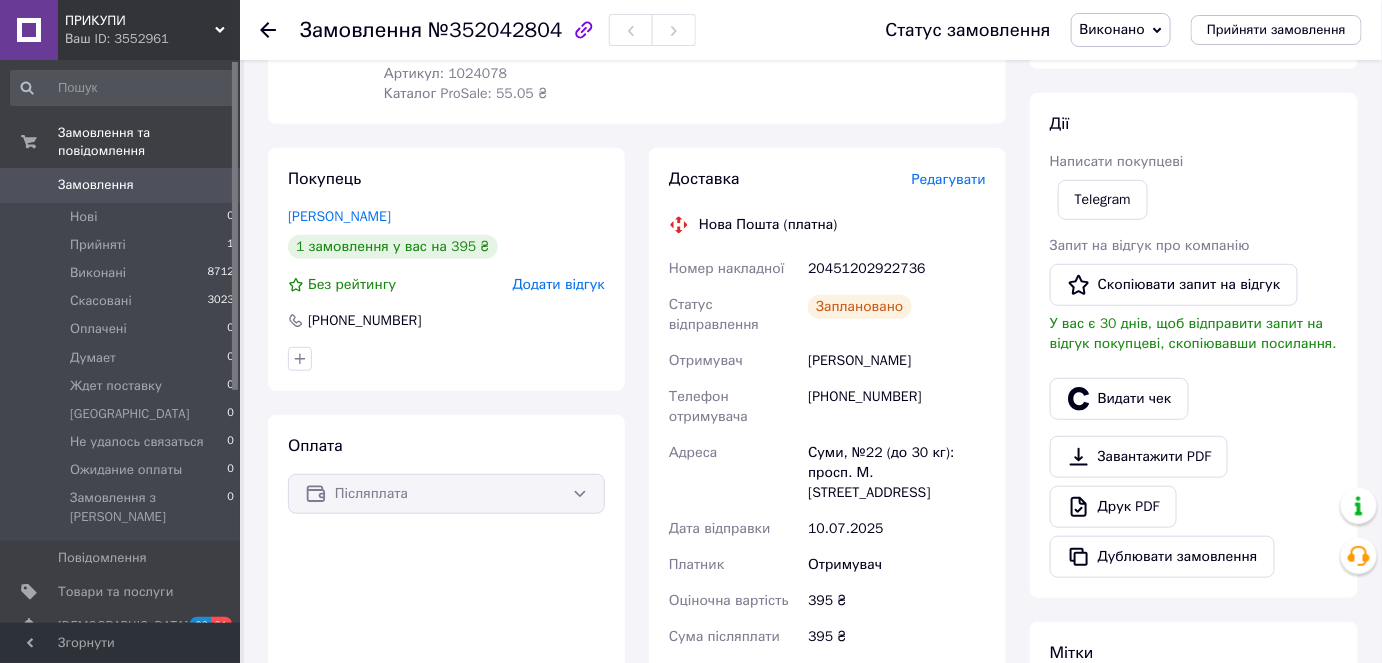 scroll, scrollTop: 0, scrollLeft: 0, axis: both 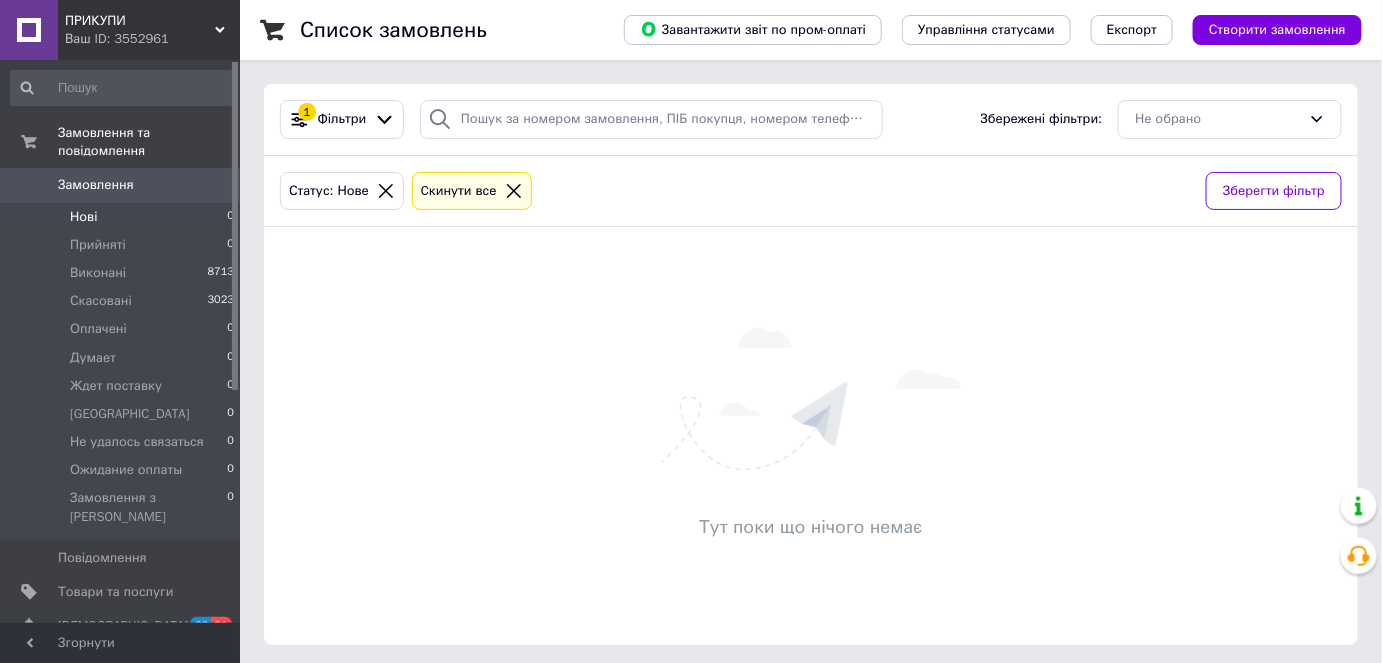 click on "Нові 0" at bounding box center [123, 217] 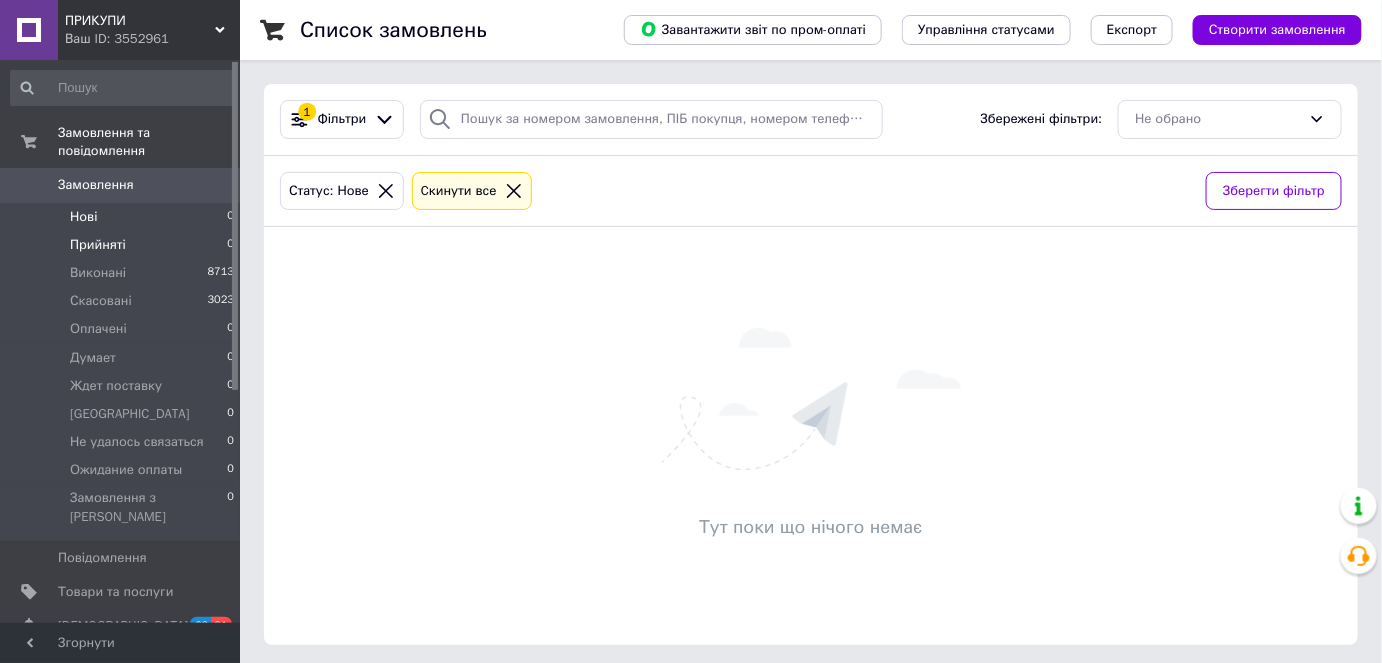 drag, startPoint x: 85, startPoint y: 203, endPoint x: 196, endPoint y: 222, distance: 112.61439 